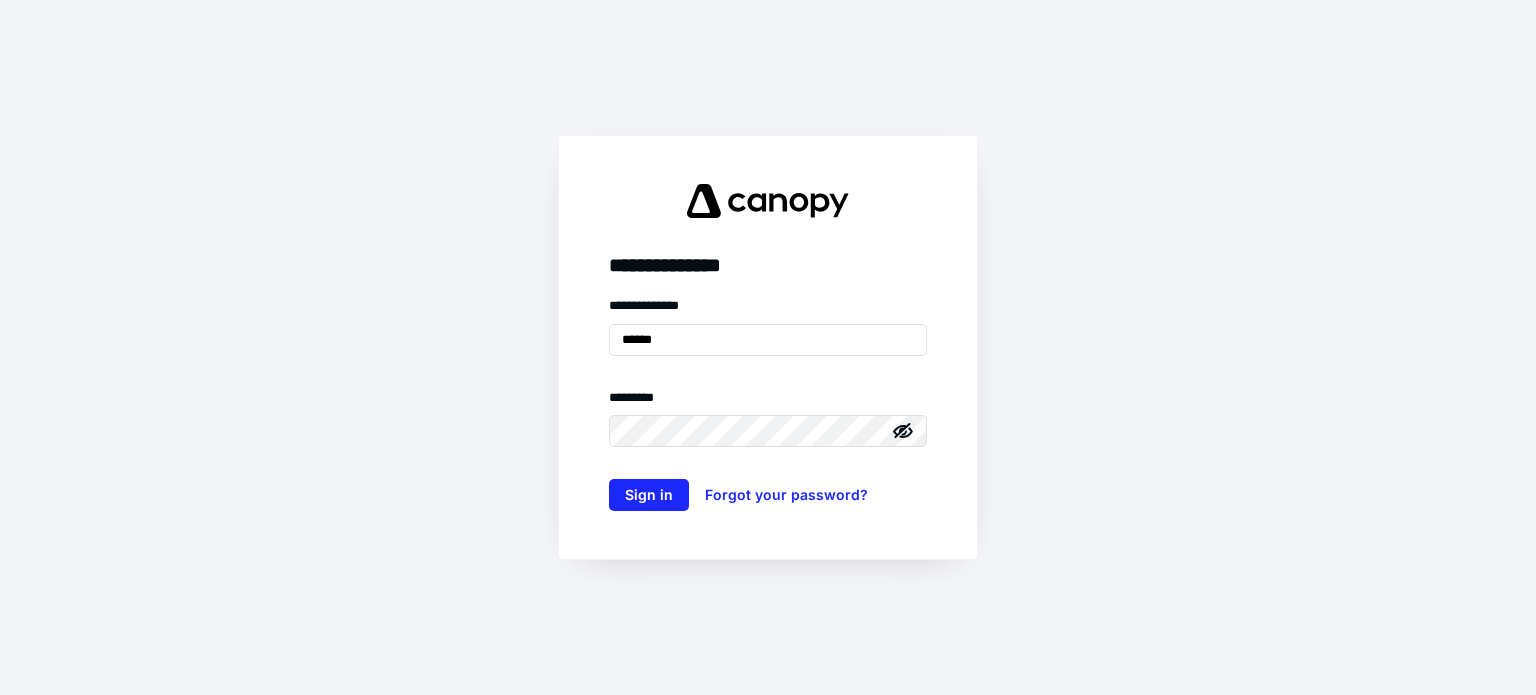 scroll, scrollTop: 0, scrollLeft: 0, axis: both 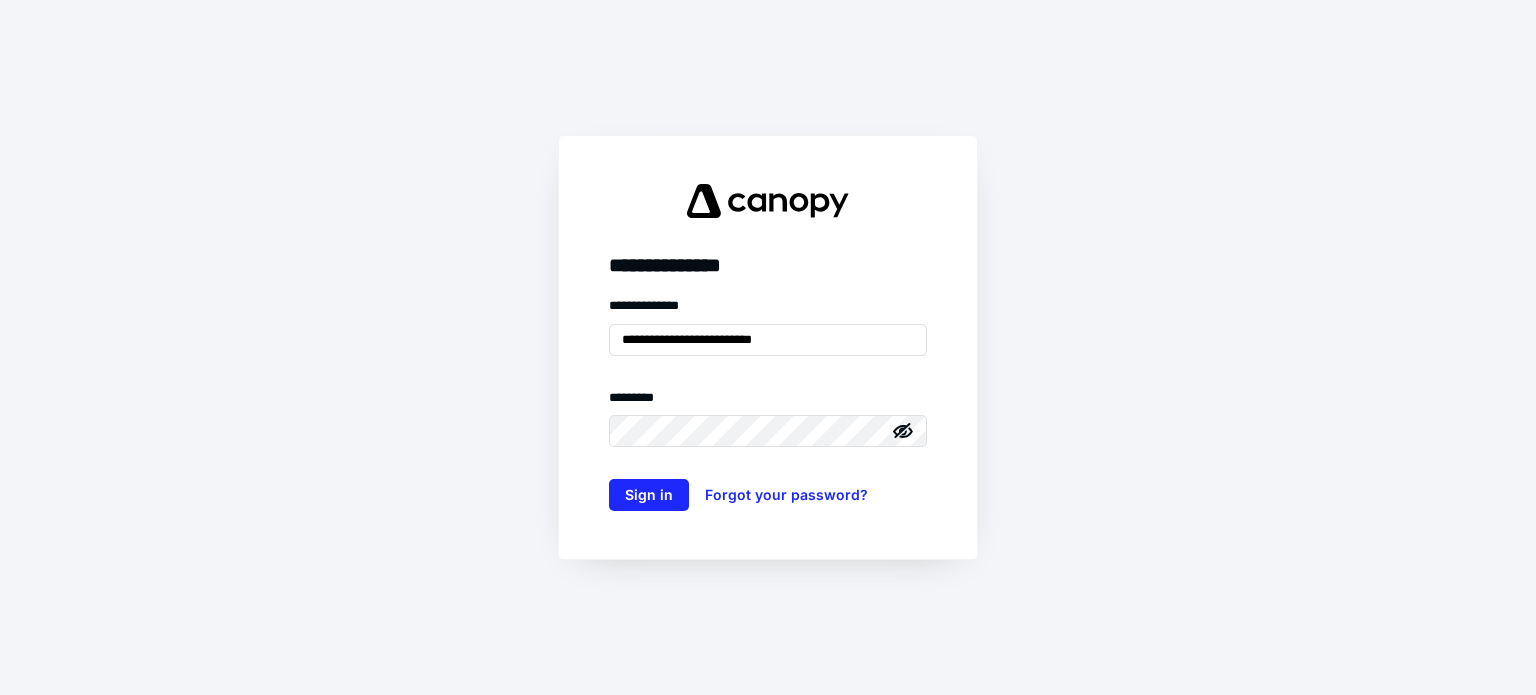type on "**********" 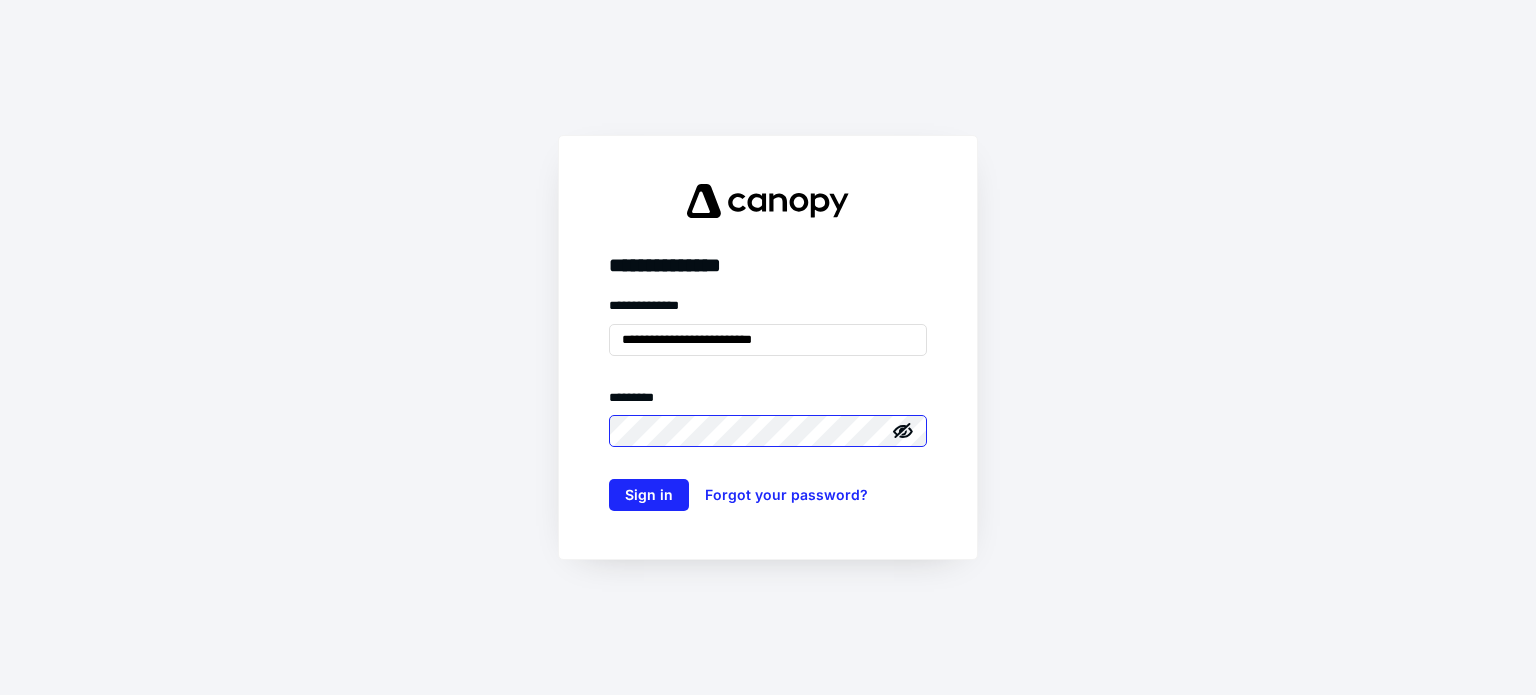 click on "Sign in" at bounding box center [649, 495] 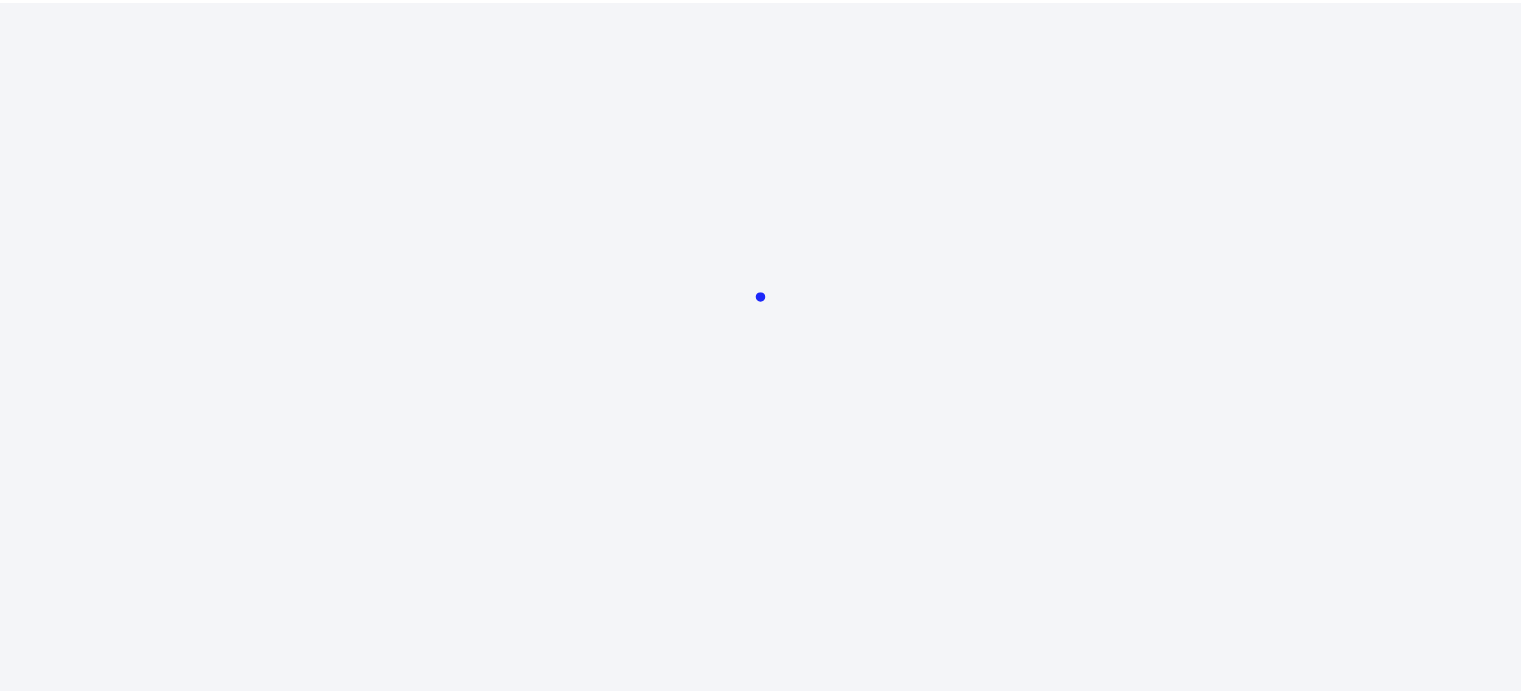 scroll, scrollTop: 0, scrollLeft: 0, axis: both 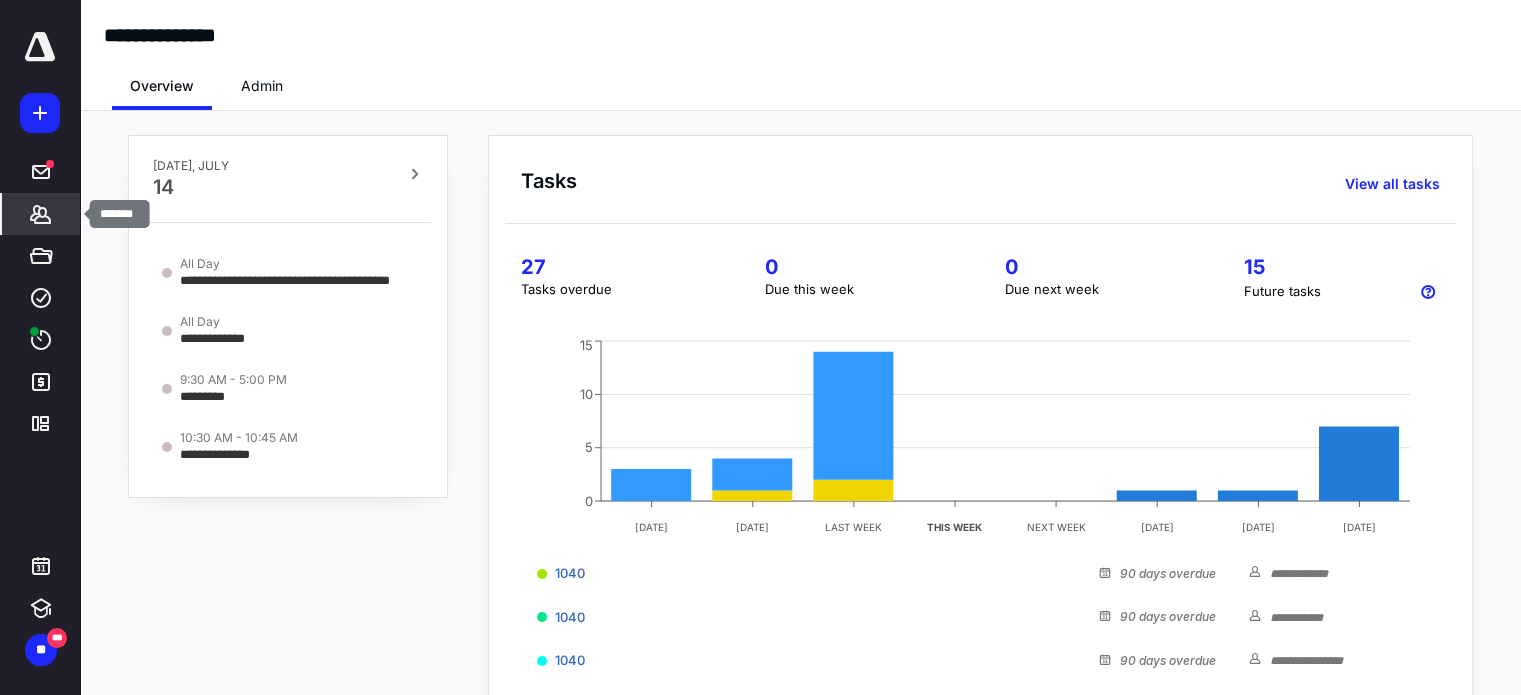 click 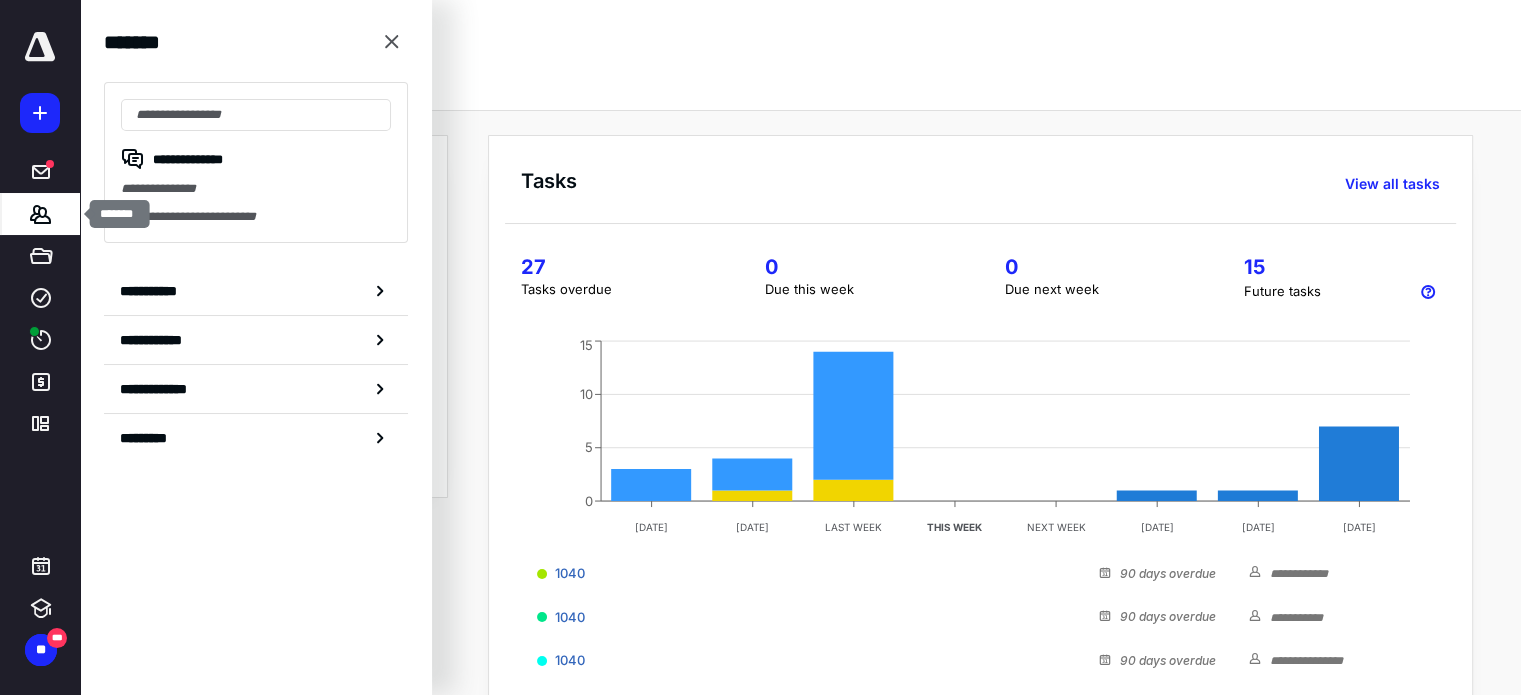 click 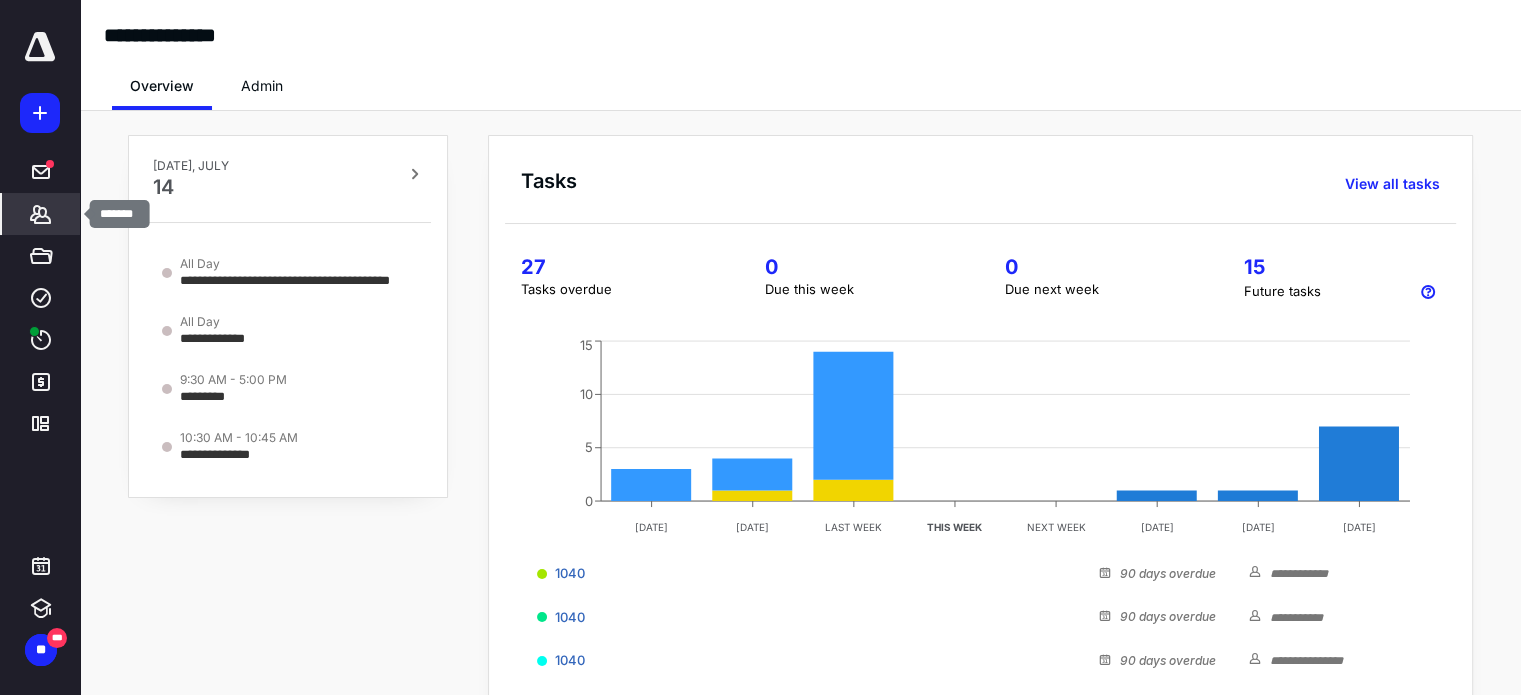 click 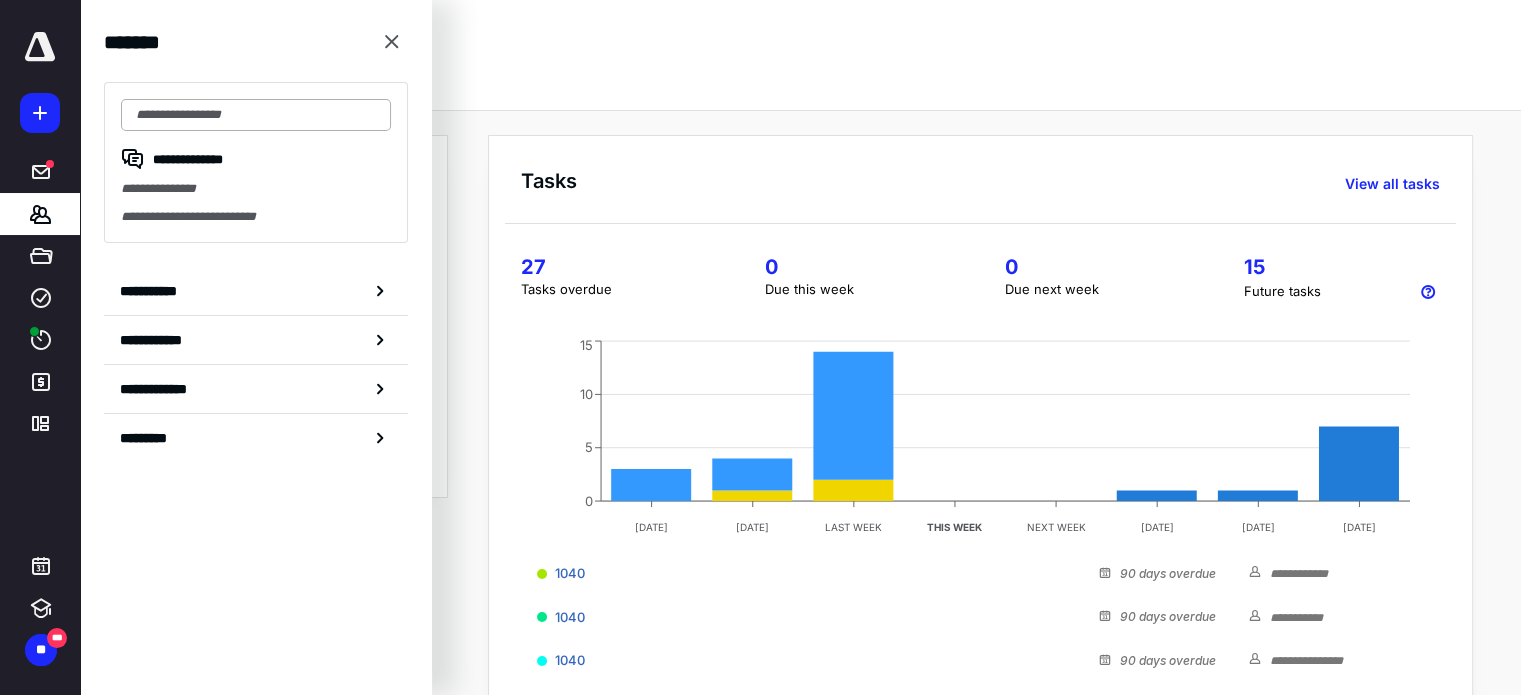 click at bounding box center (256, 115) 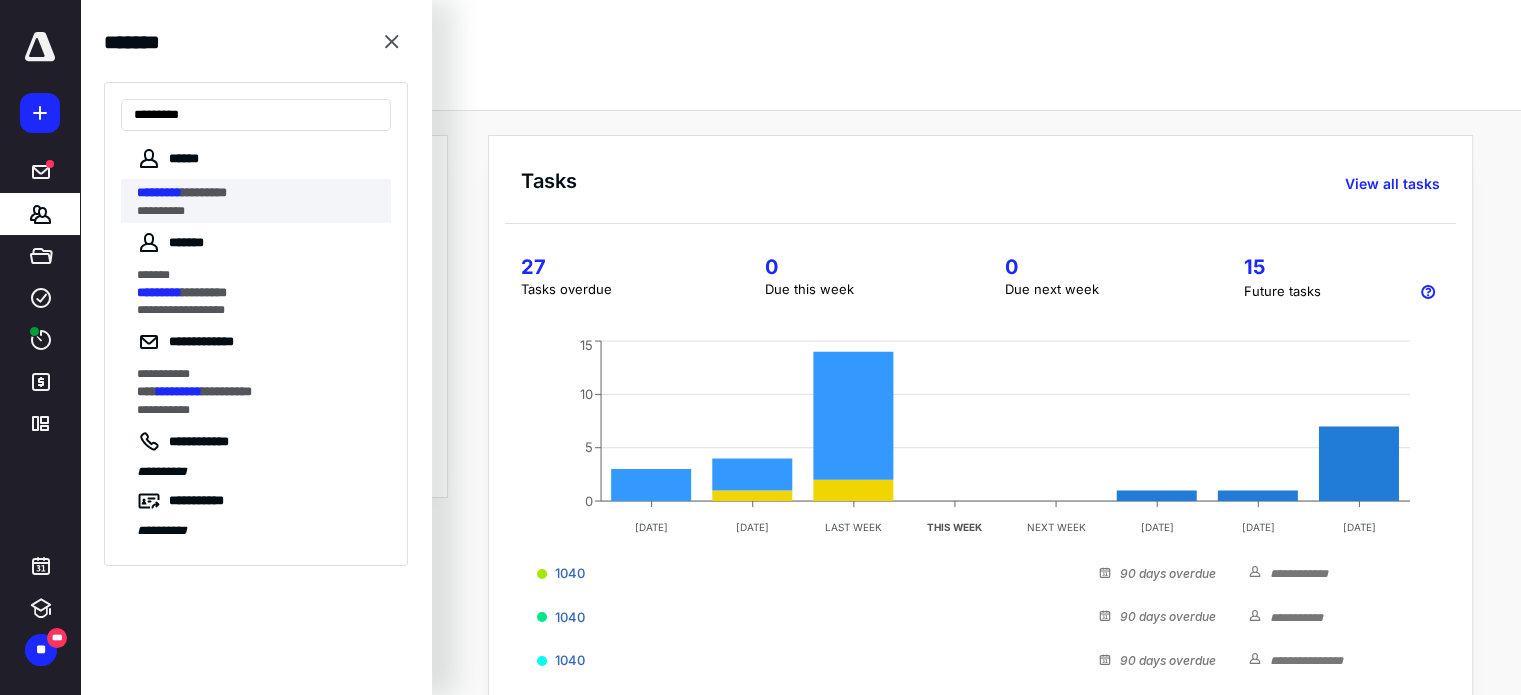 type on "*********" 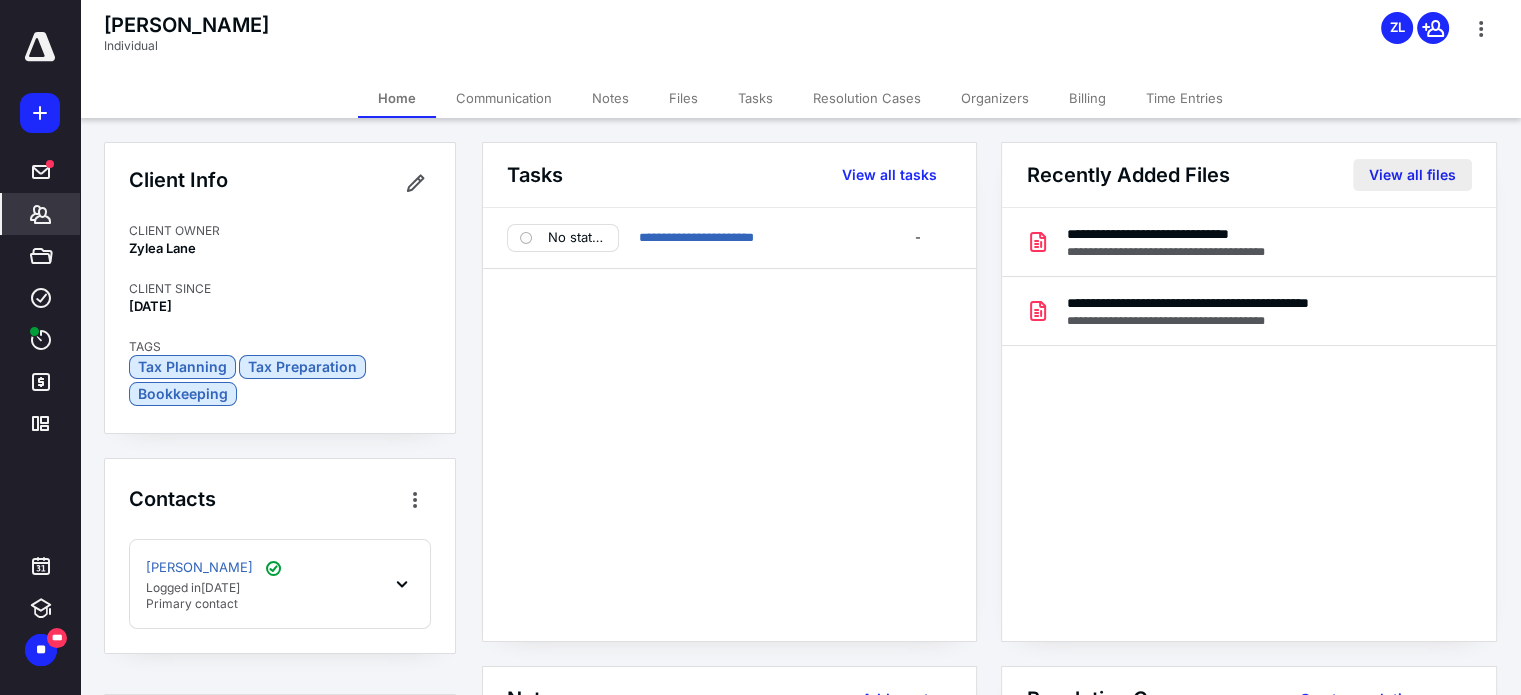 click on "View all files" at bounding box center (1412, 175) 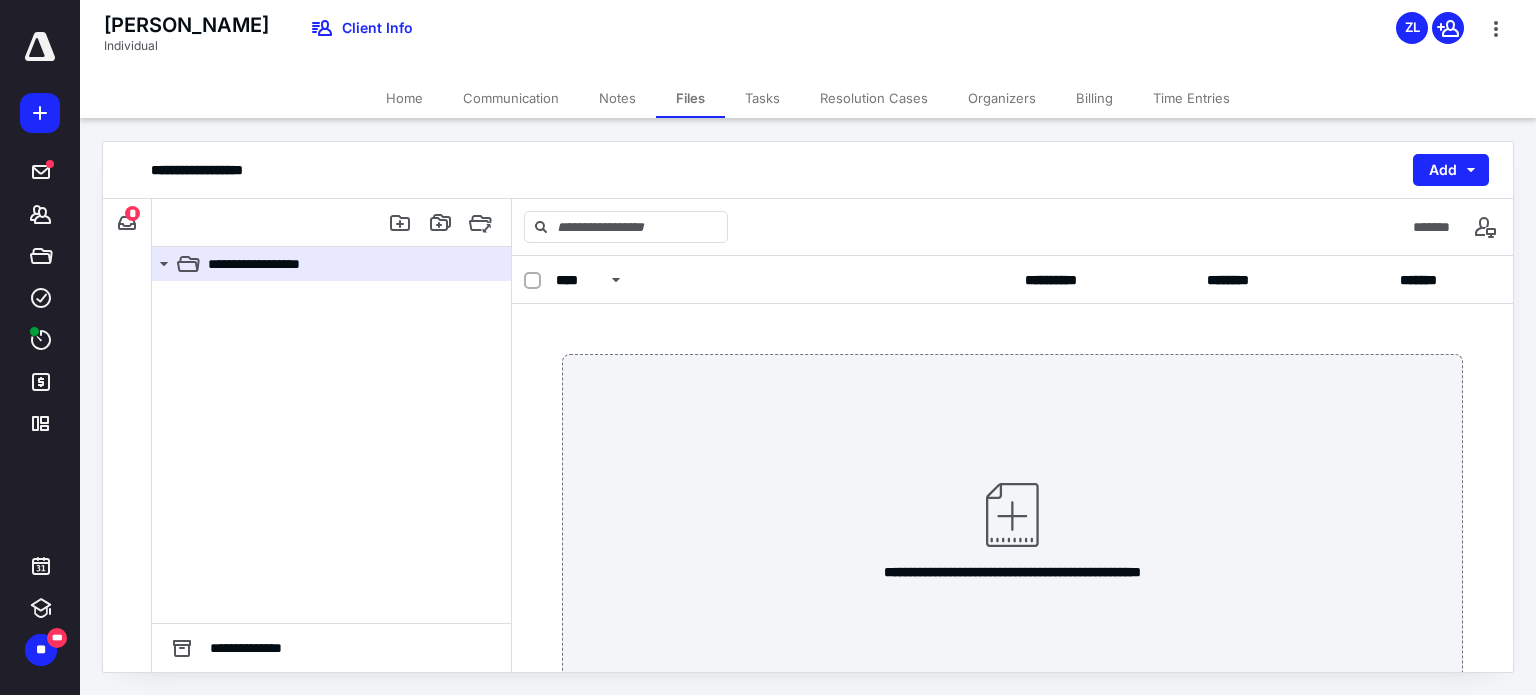 click on "*" at bounding box center (132, 213) 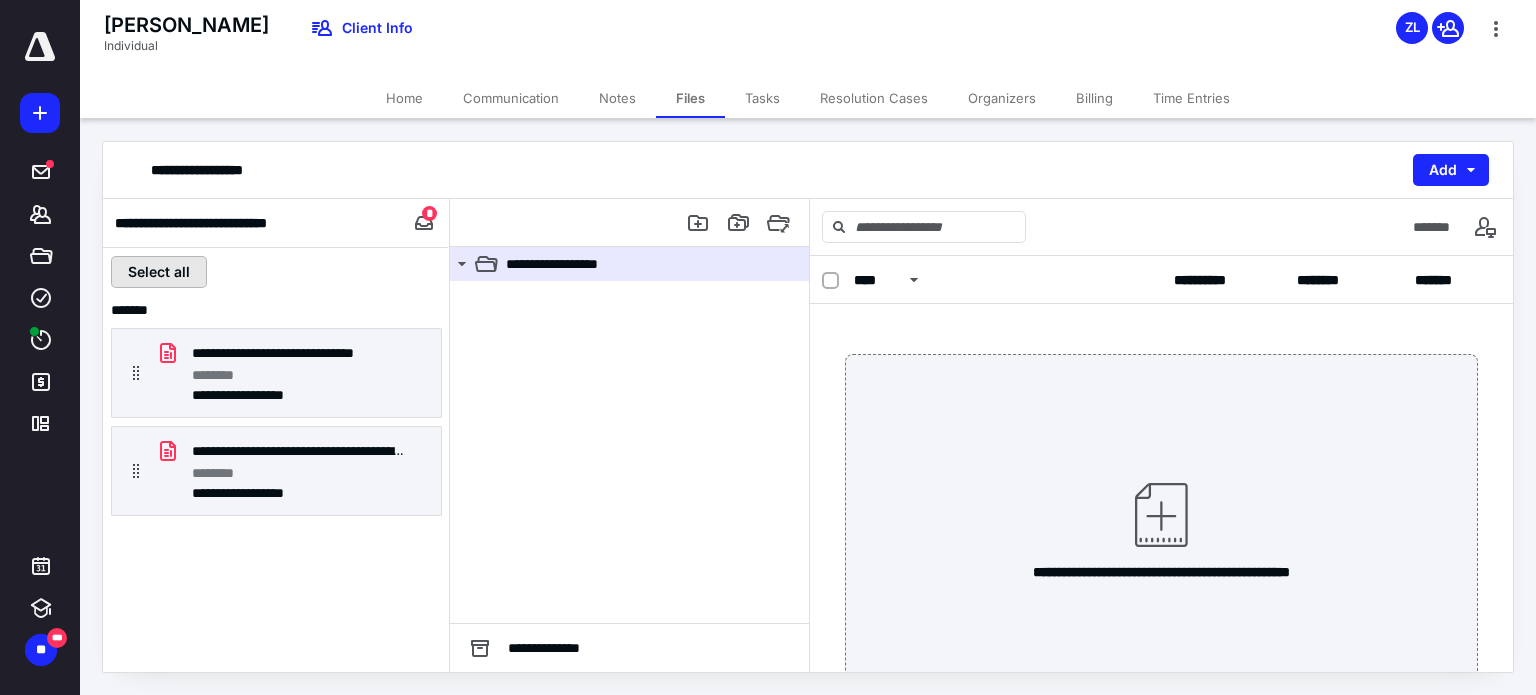 click on "Select all" at bounding box center [159, 272] 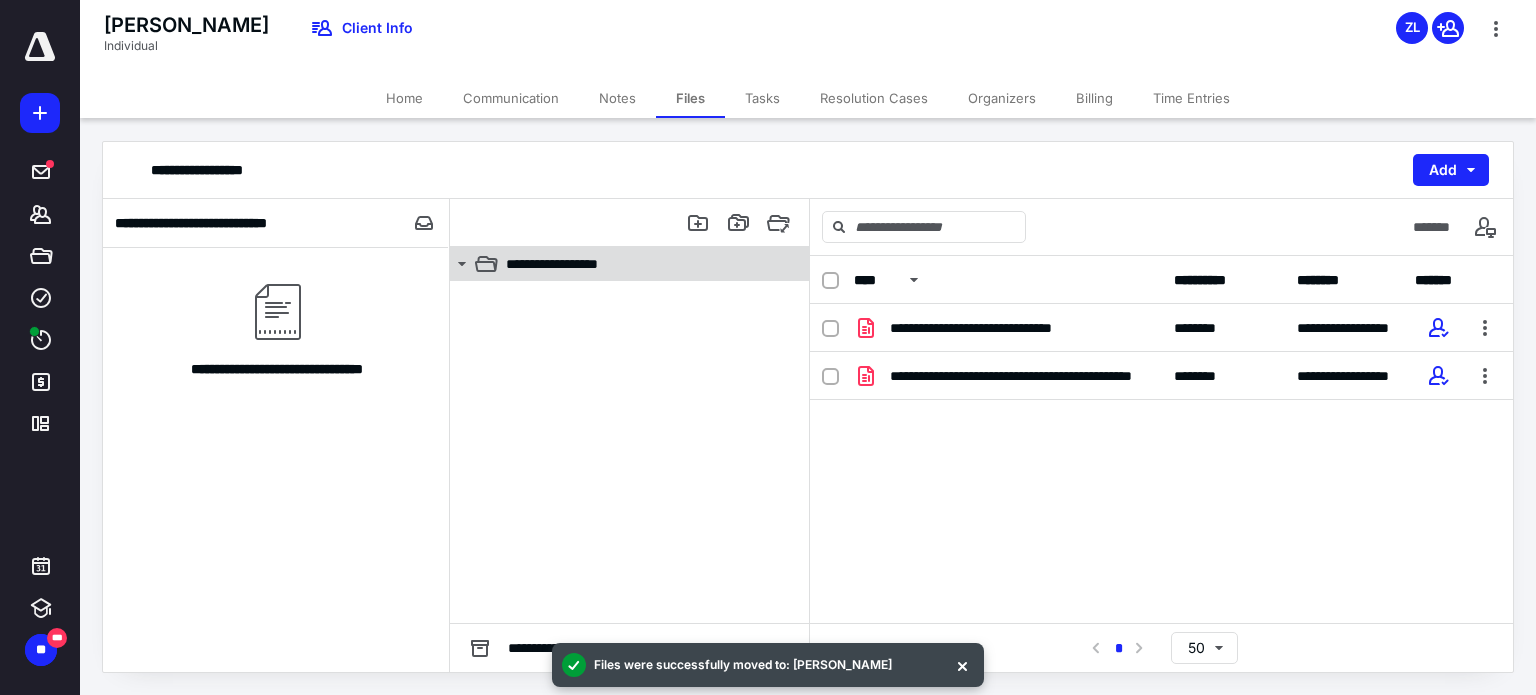 click on "**********" at bounding box center (642, 264) 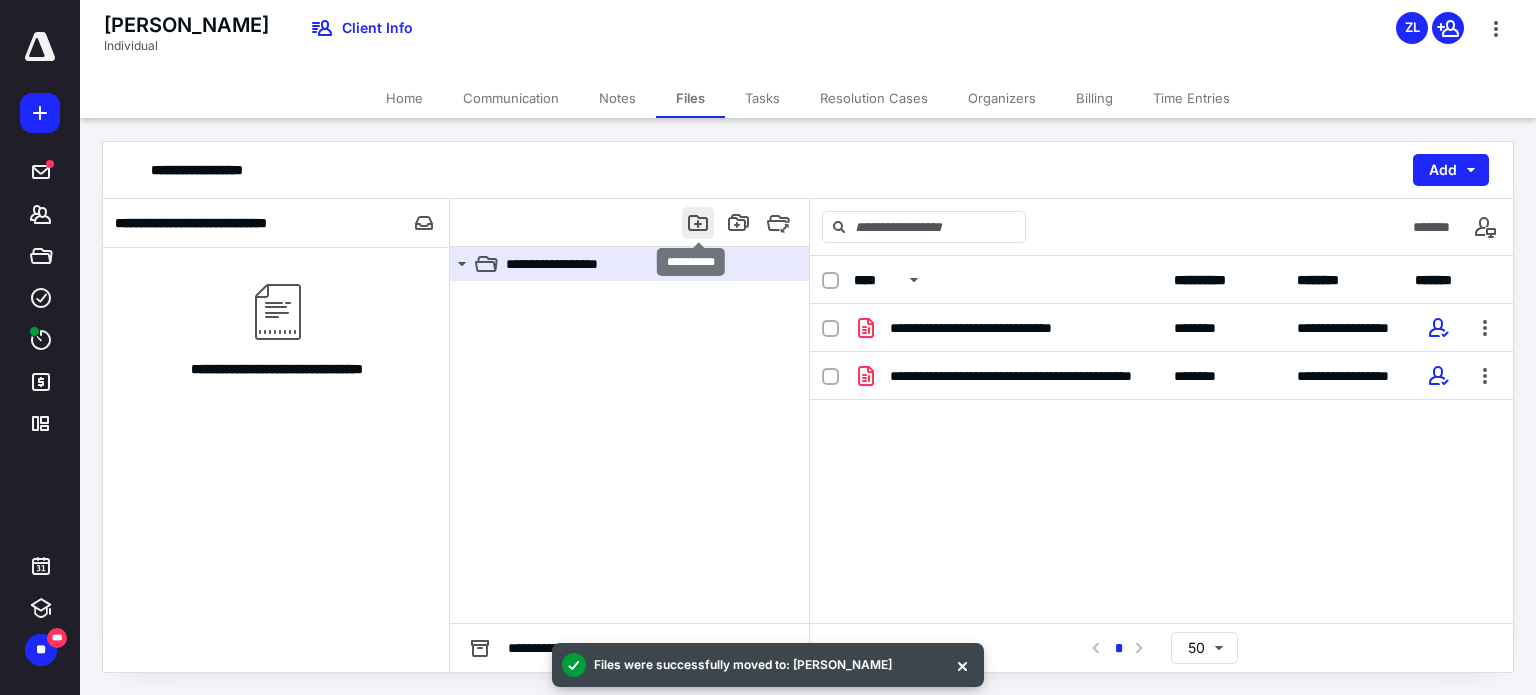 click at bounding box center (698, 223) 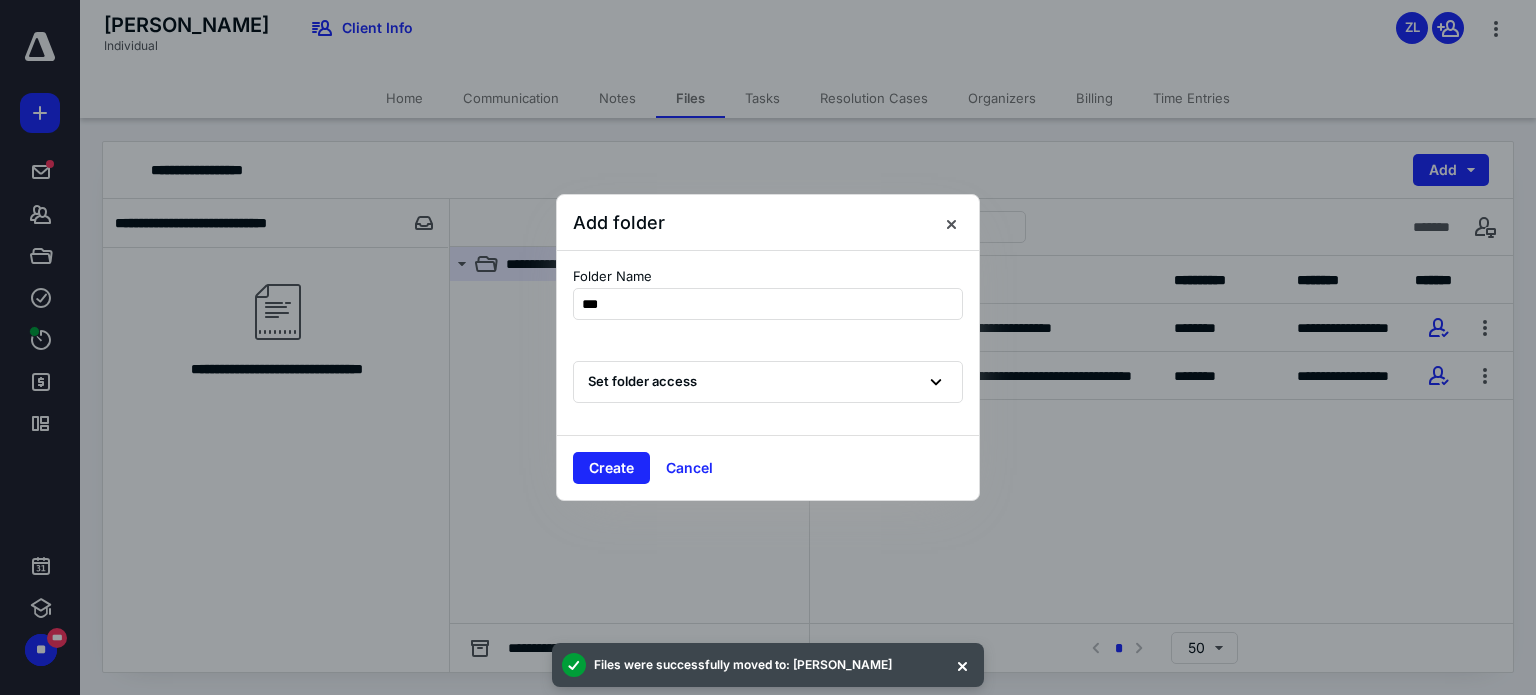 type on "****" 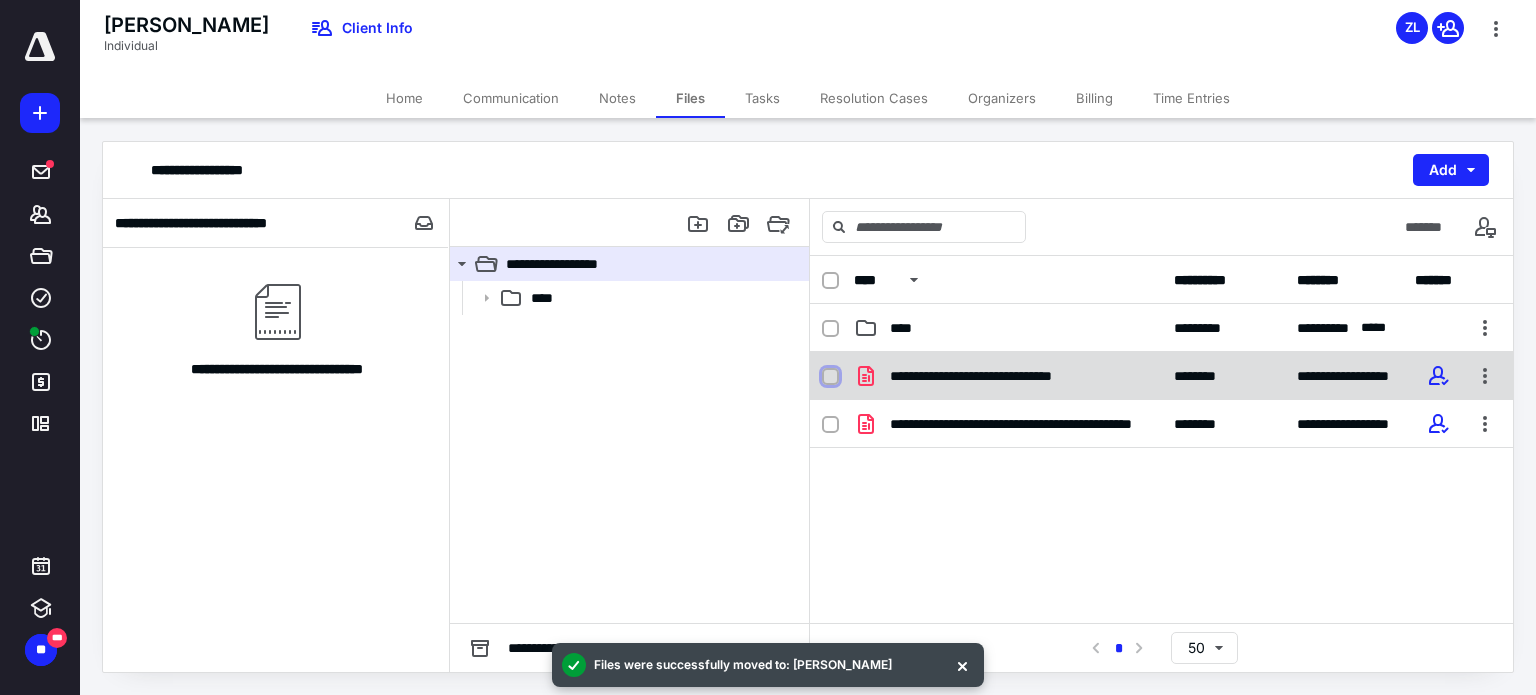 click at bounding box center (830, 377) 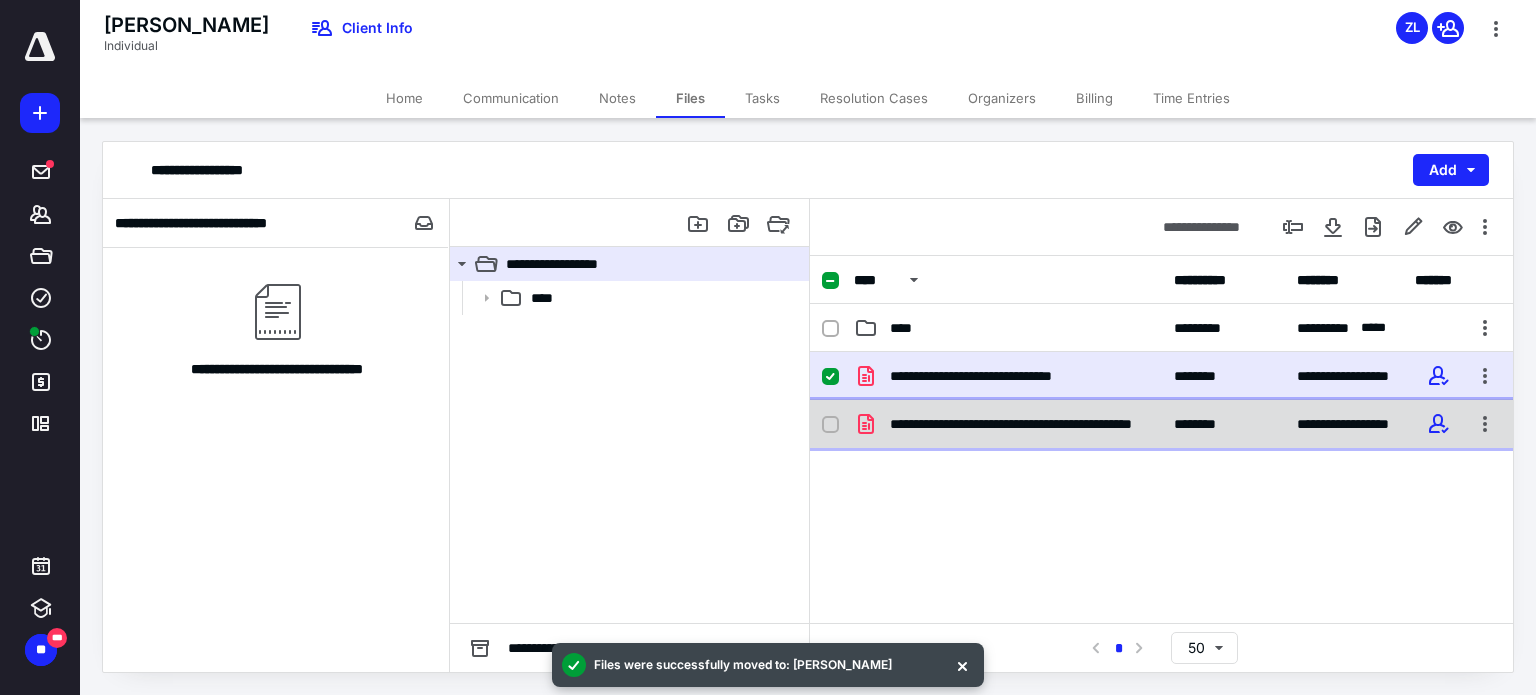 click 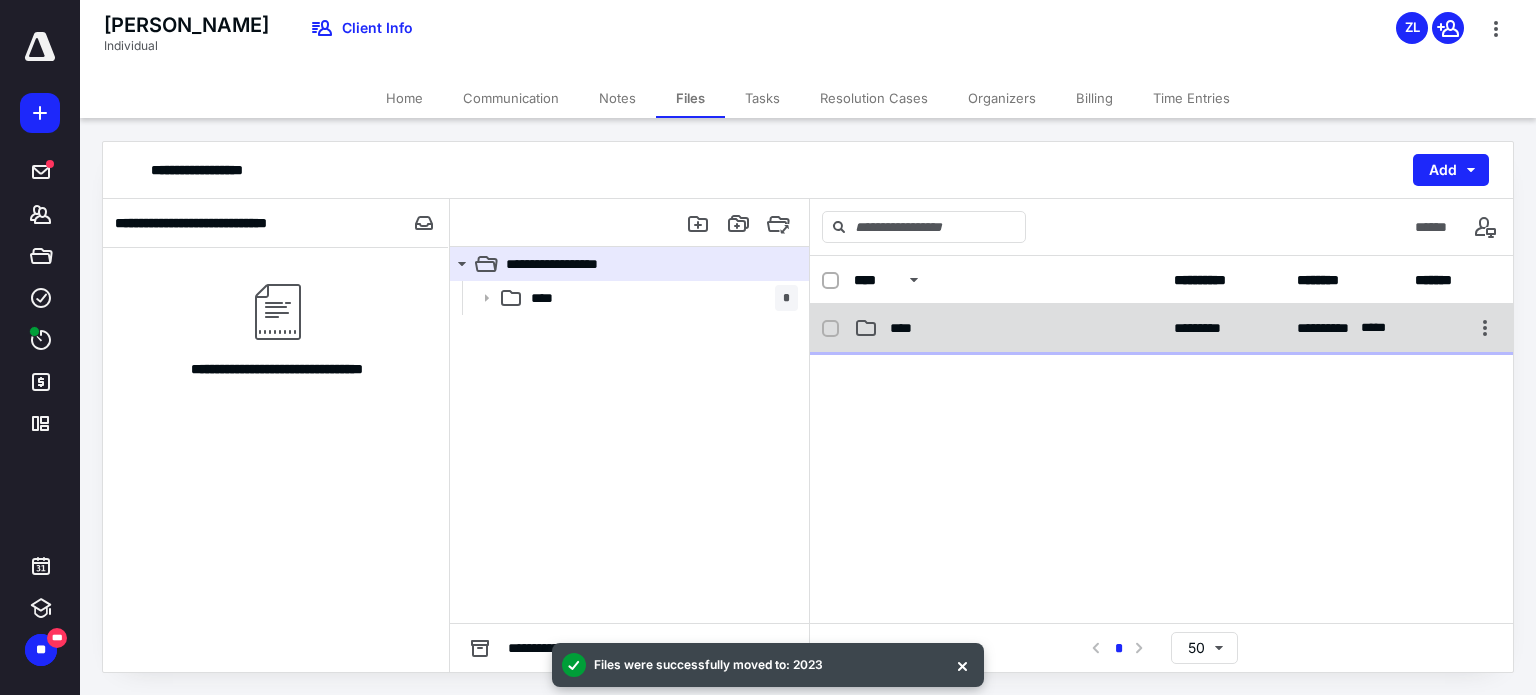 click on "****" at bounding box center (1008, 328) 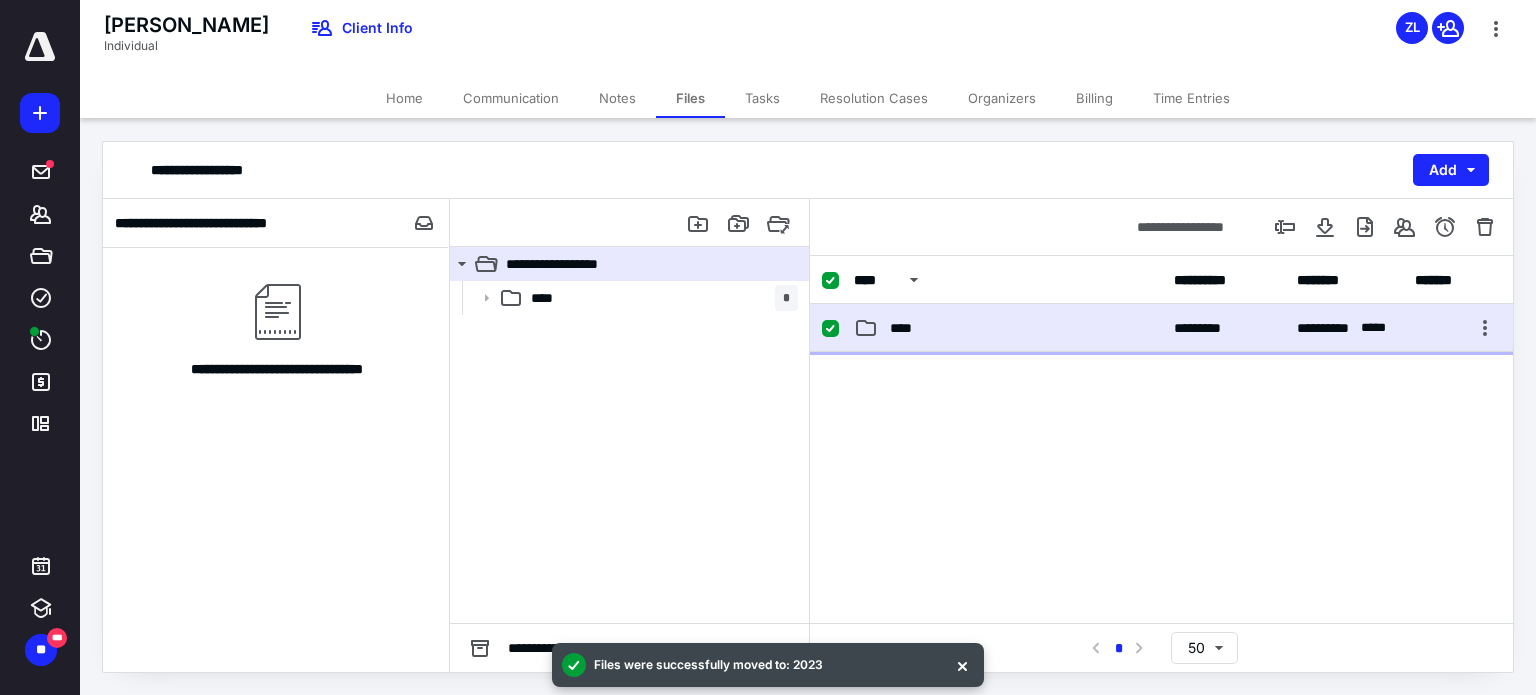 click on "****" at bounding box center (1008, 328) 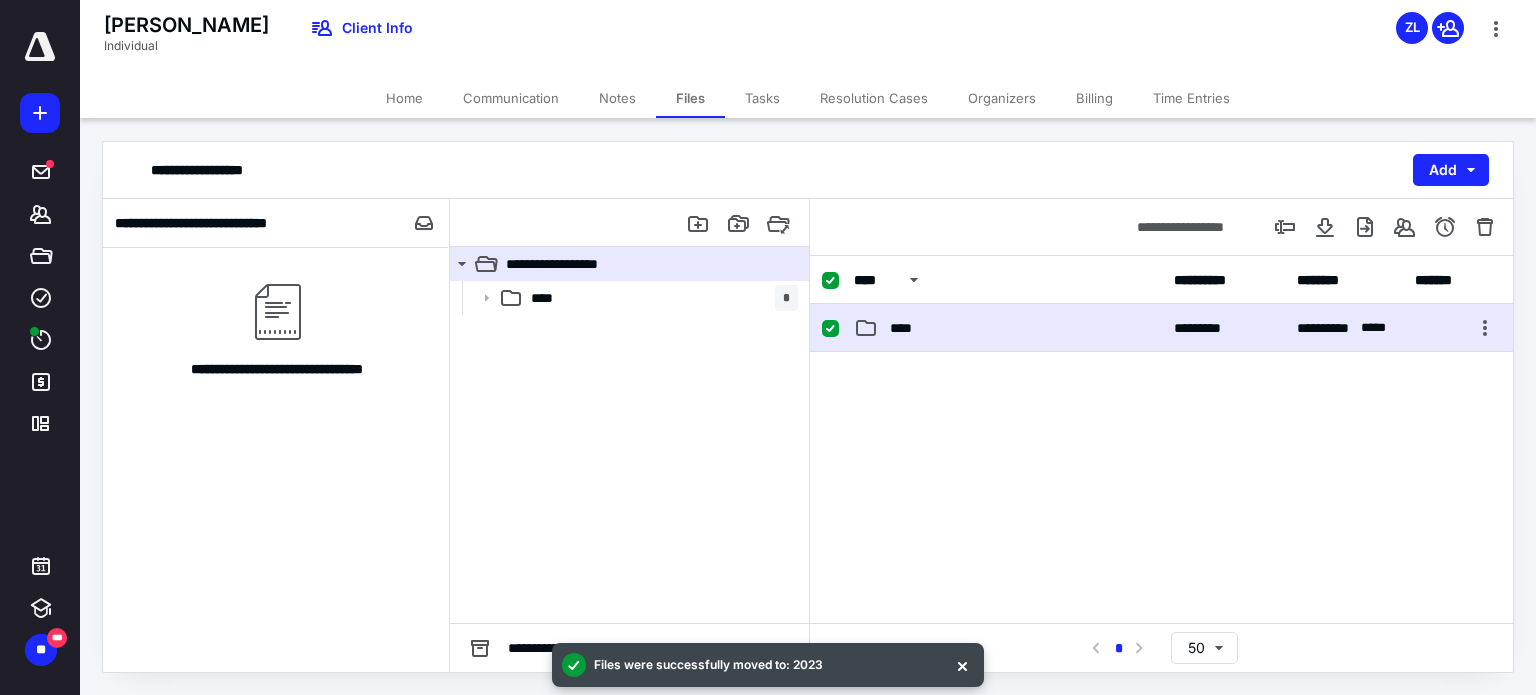 checkbox on "false" 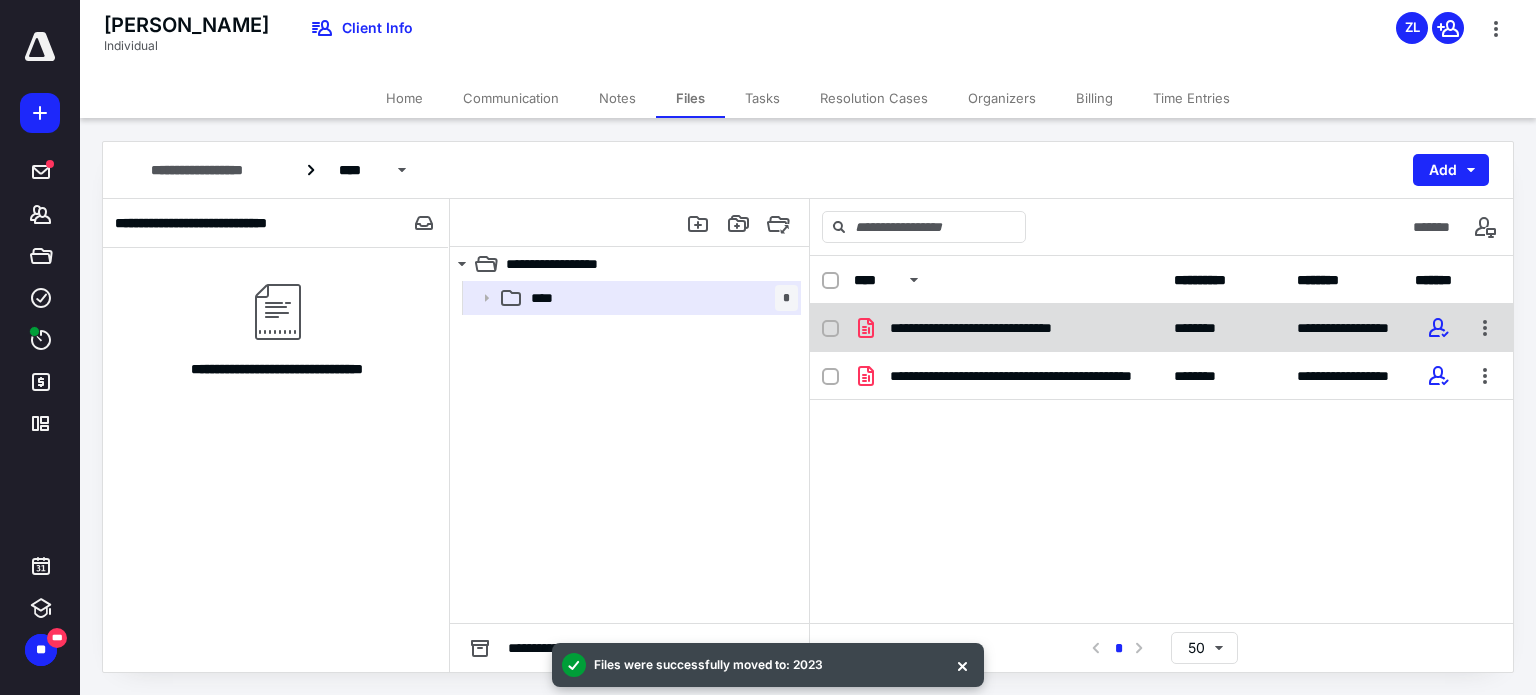 click on "**********" at bounding box center [1000, 328] 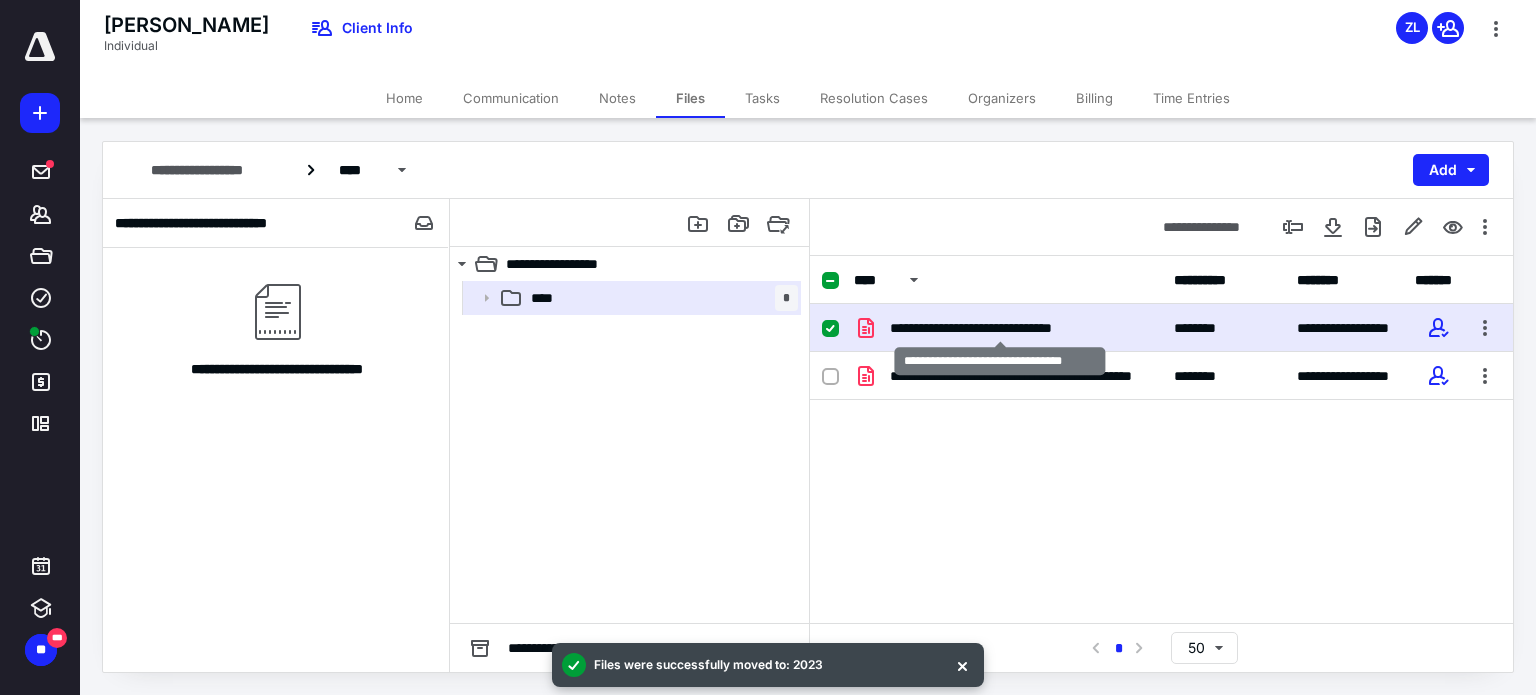 click on "**********" at bounding box center [1000, 328] 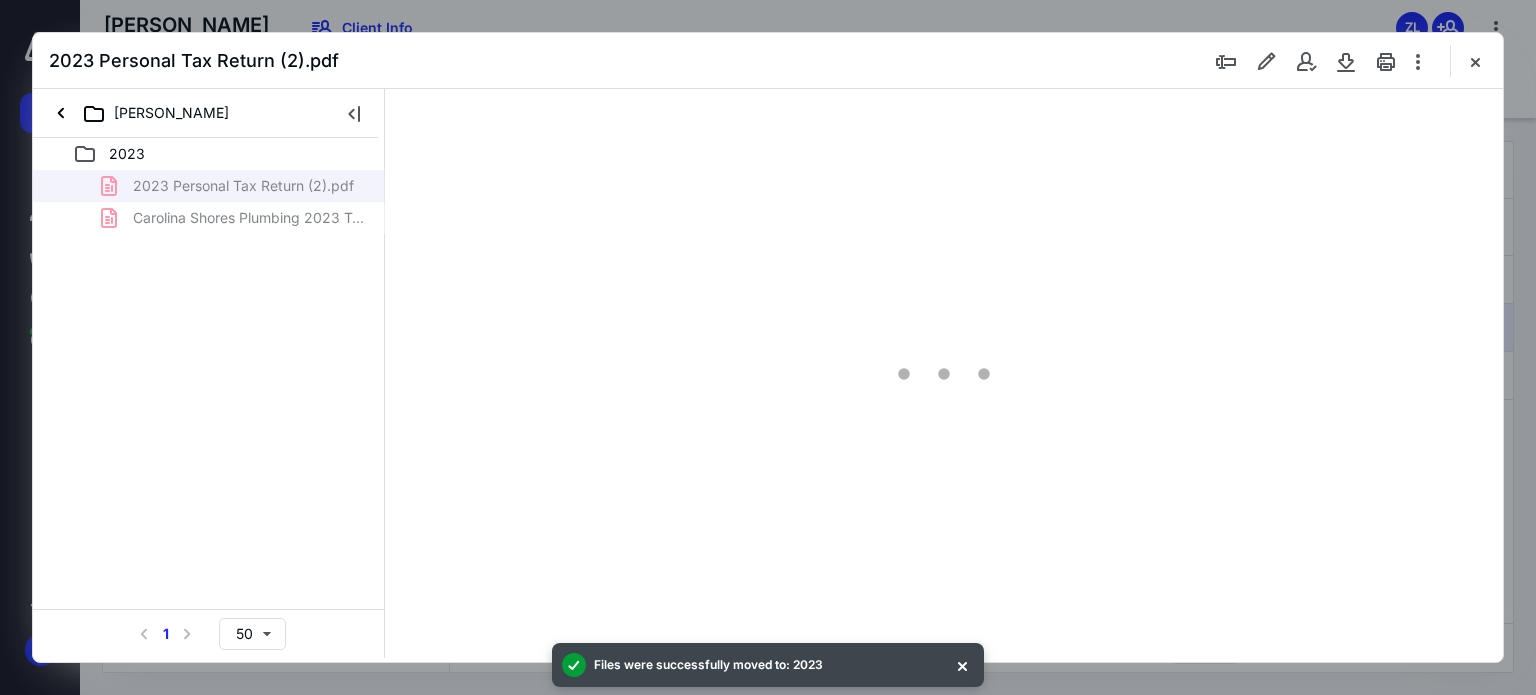 scroll, scrollTop: 0, scrollLeft: 0, axis: both 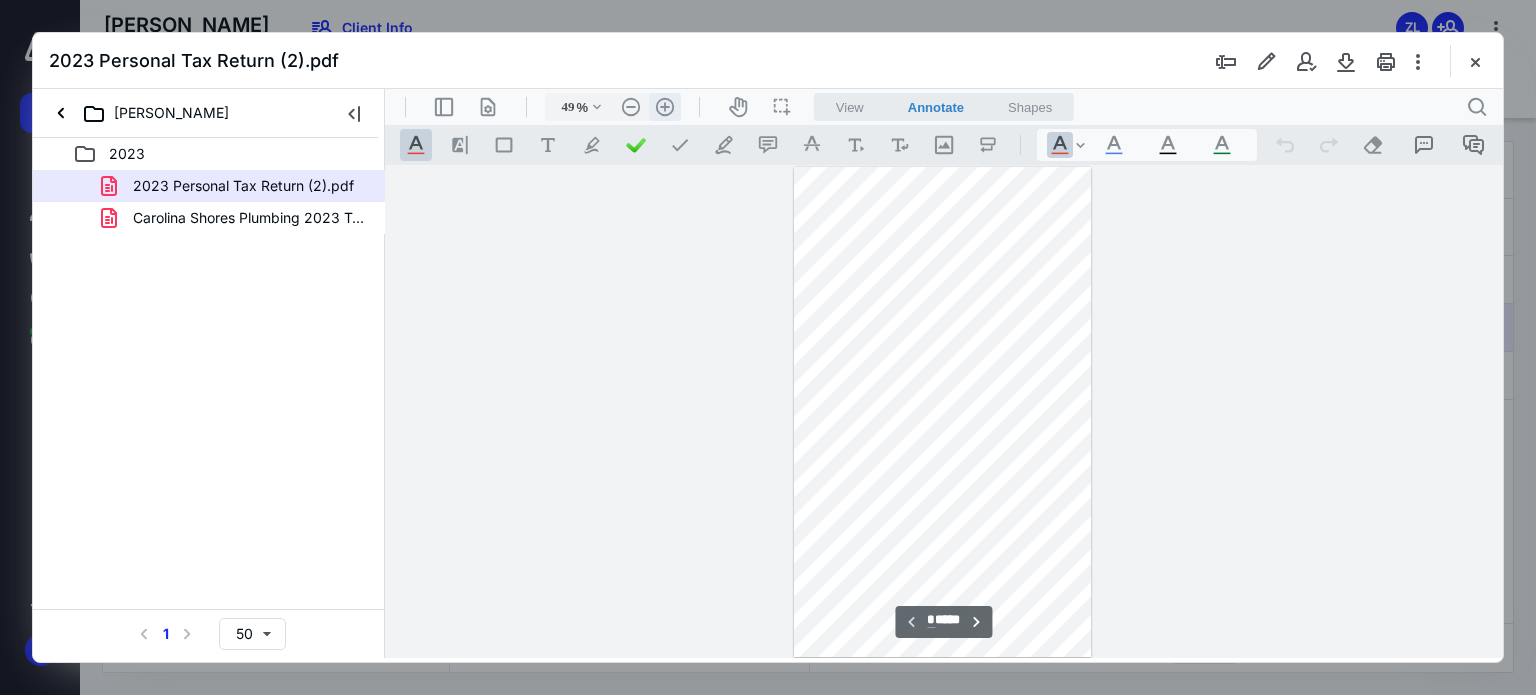 click on ".cls-1{fill:#abb0c4;} icon - header - zoom - in - line" at bounding box center (665, 107) 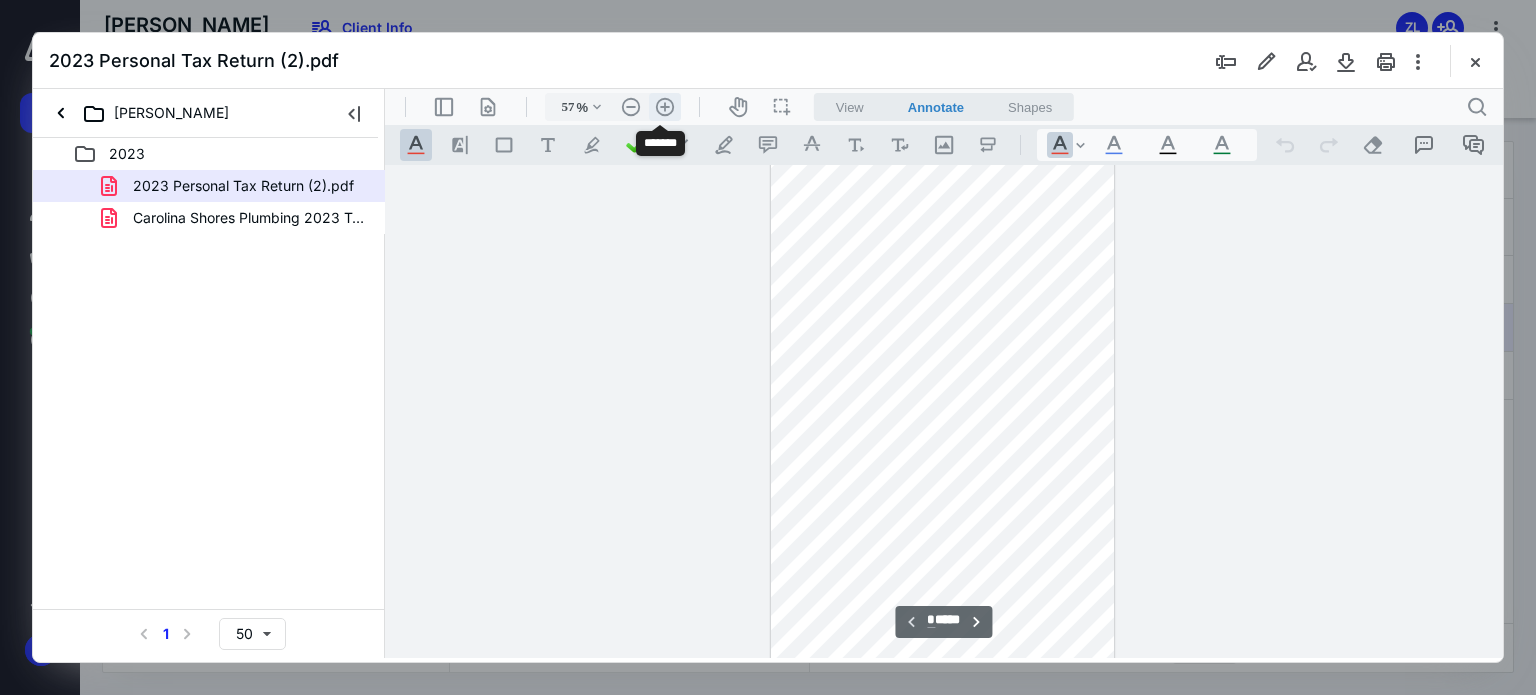 click on ".cls-1{fill:#abb0c4;} icon - header - zoom - in - line" at bounding box center [665, 107] 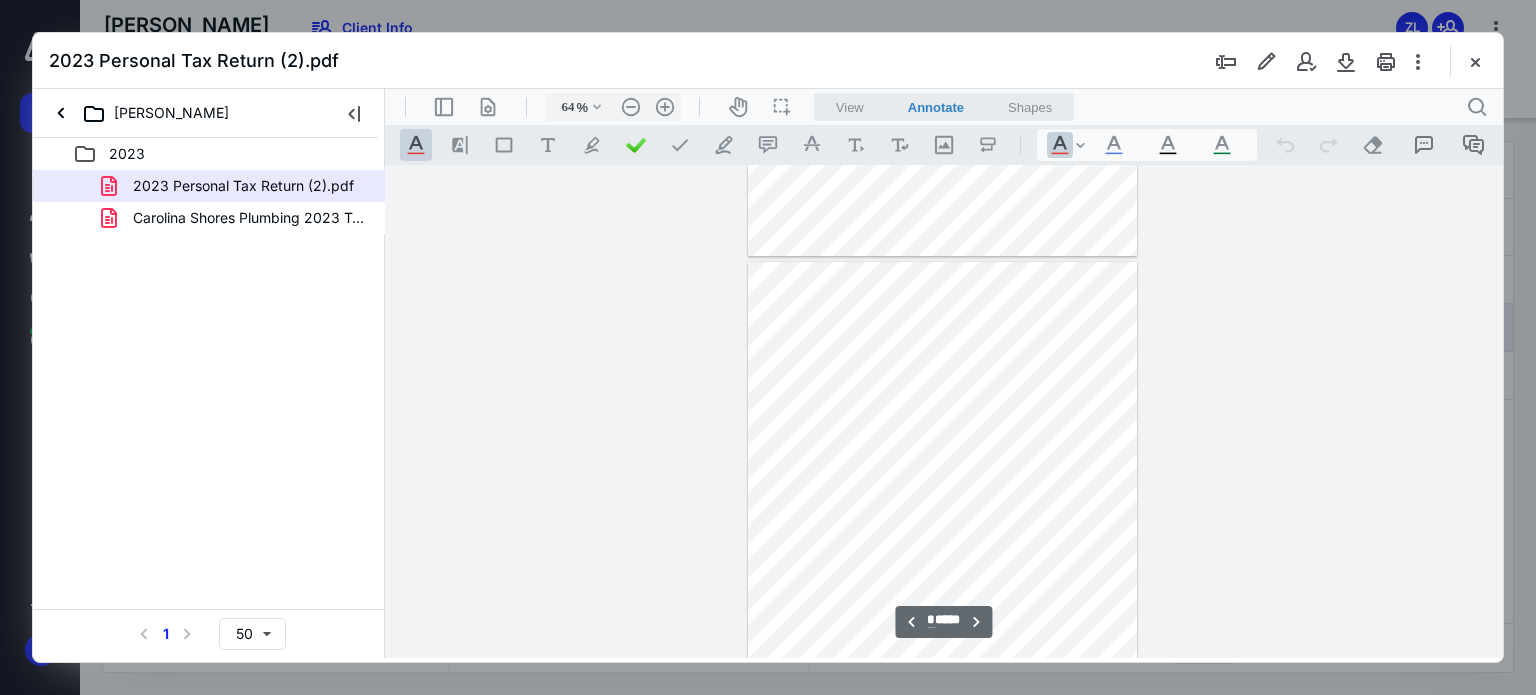 scroll, scrollTop: 1800, scrollLeft: 0, axis: vertical 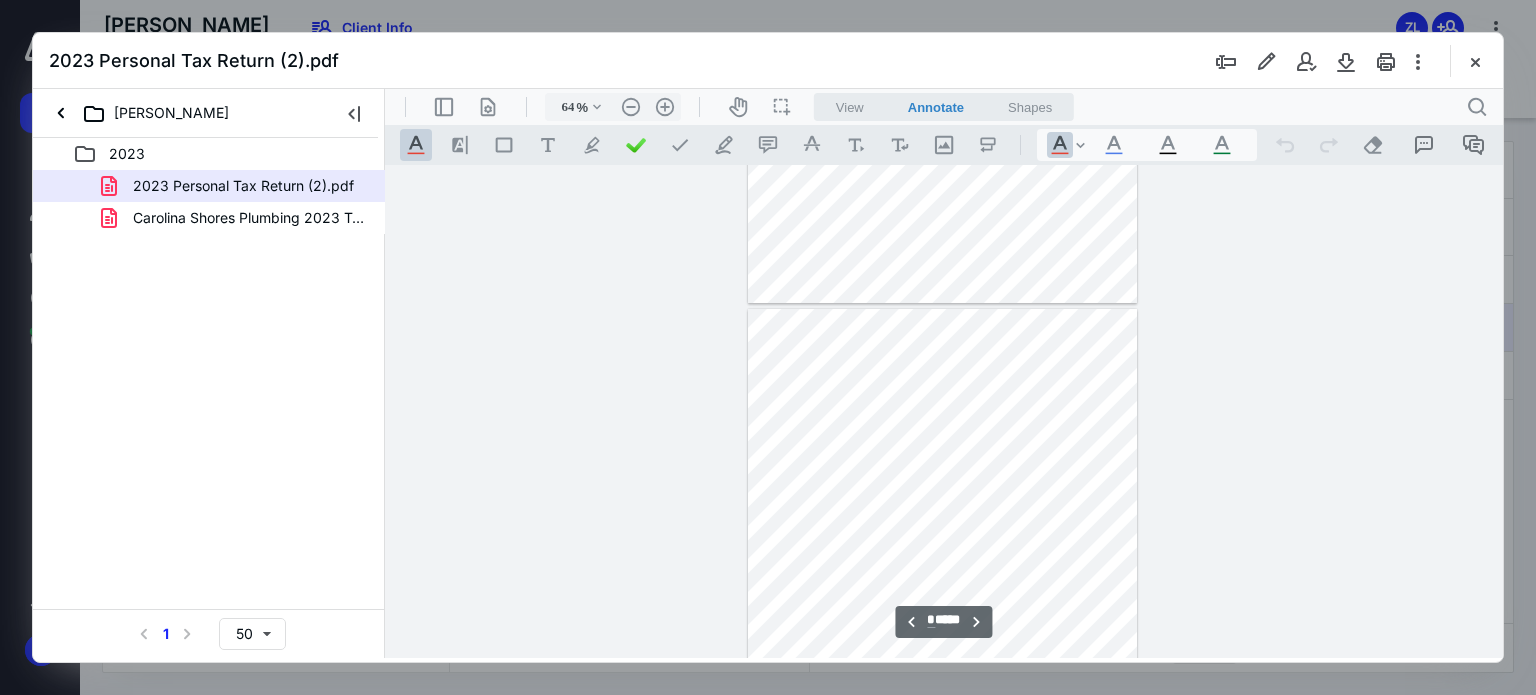 type on "*" 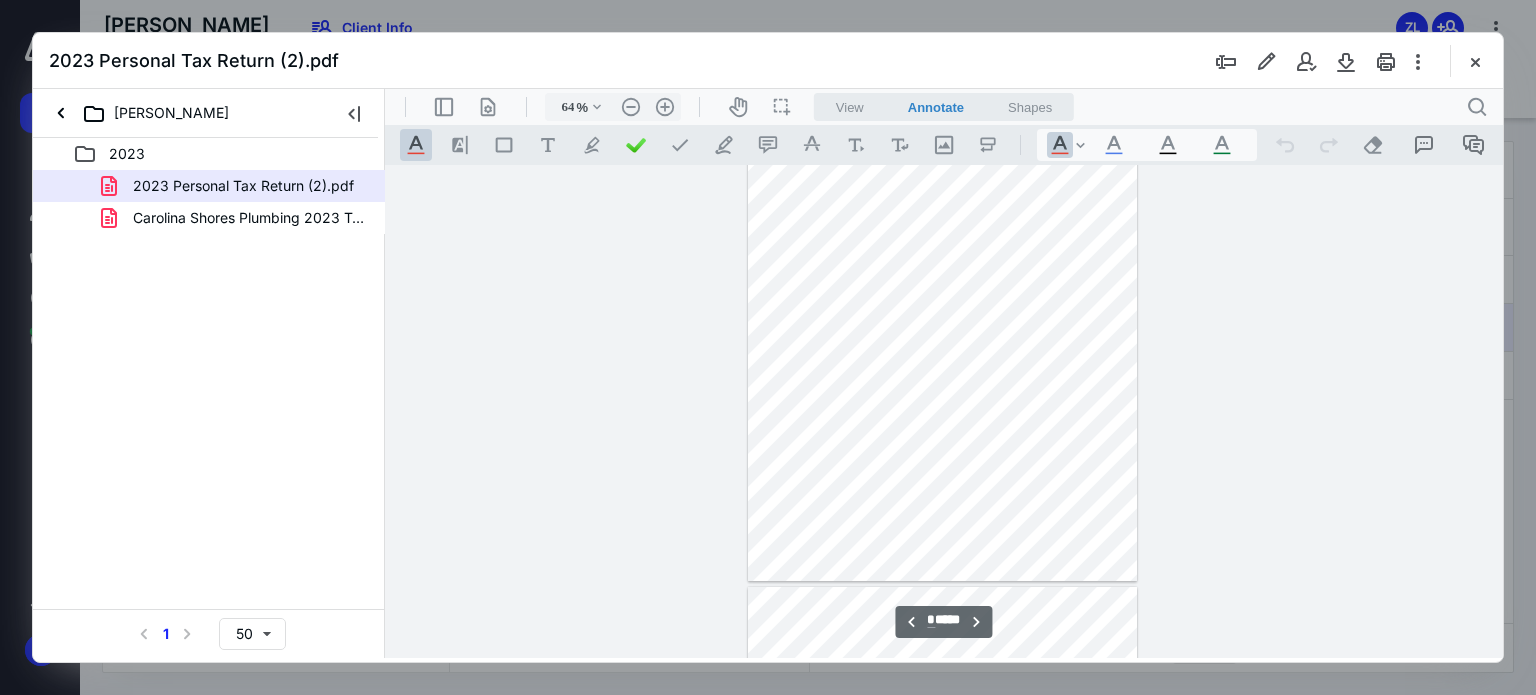 scroll, scrollTop: 1300, scrollLeft: 0, axis: vertical 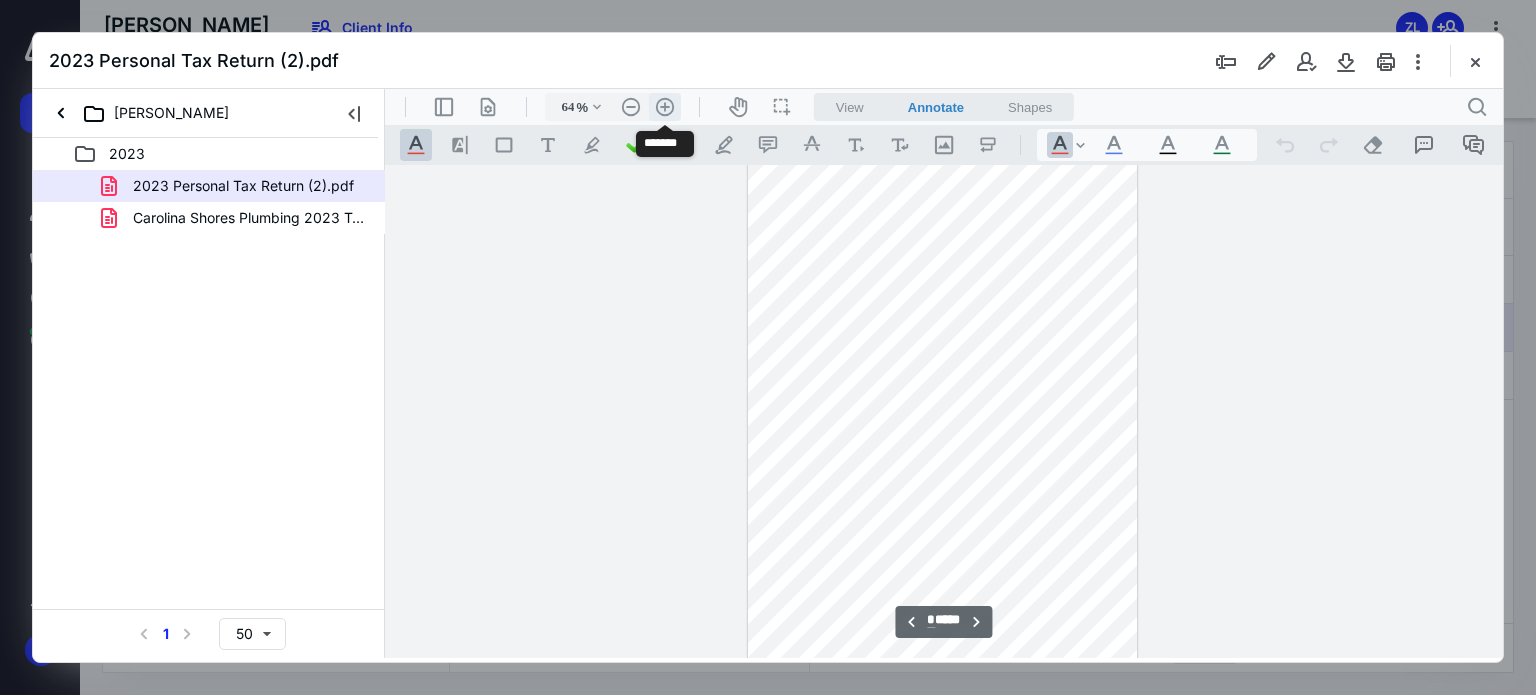 click on ".cls-1{fill:#abb0c4;} icon - header - zoom - in - line" at bounding box center [665, 107] 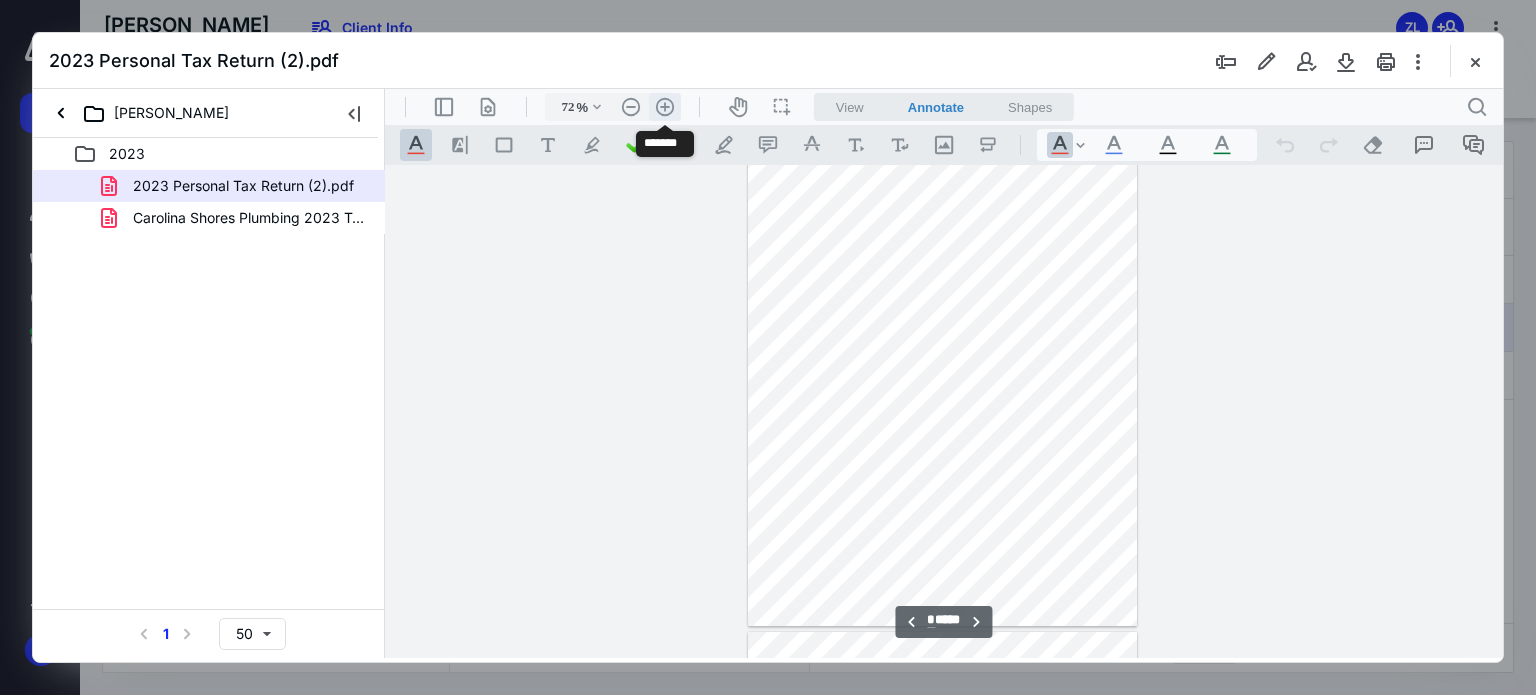 click on ".cls-1{fill:#abb0c4;} icon - header - zoom - in - line" at bounding box center [665, 107] 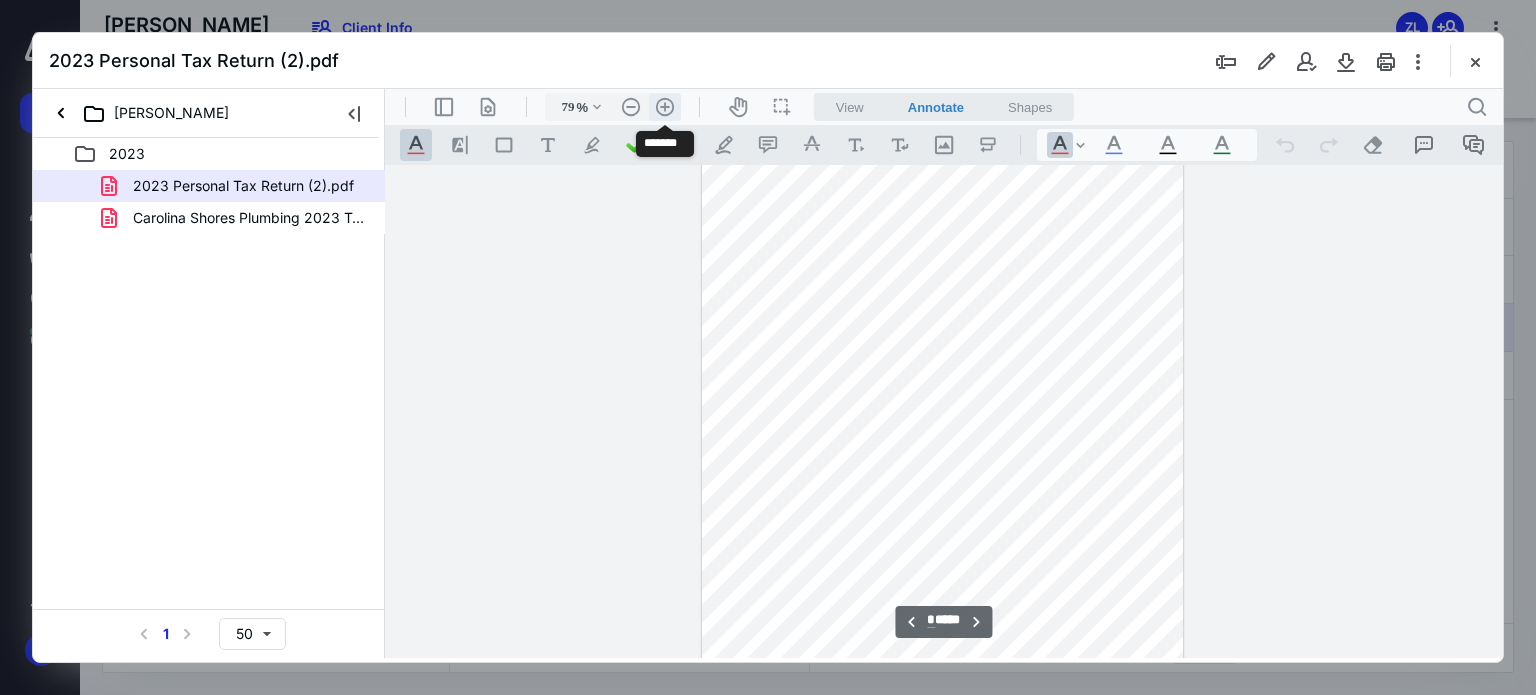 click on ".cls-1{fill:#abb0c4;} icon - header - zoom - in - line" at bounding box center (665, 107) 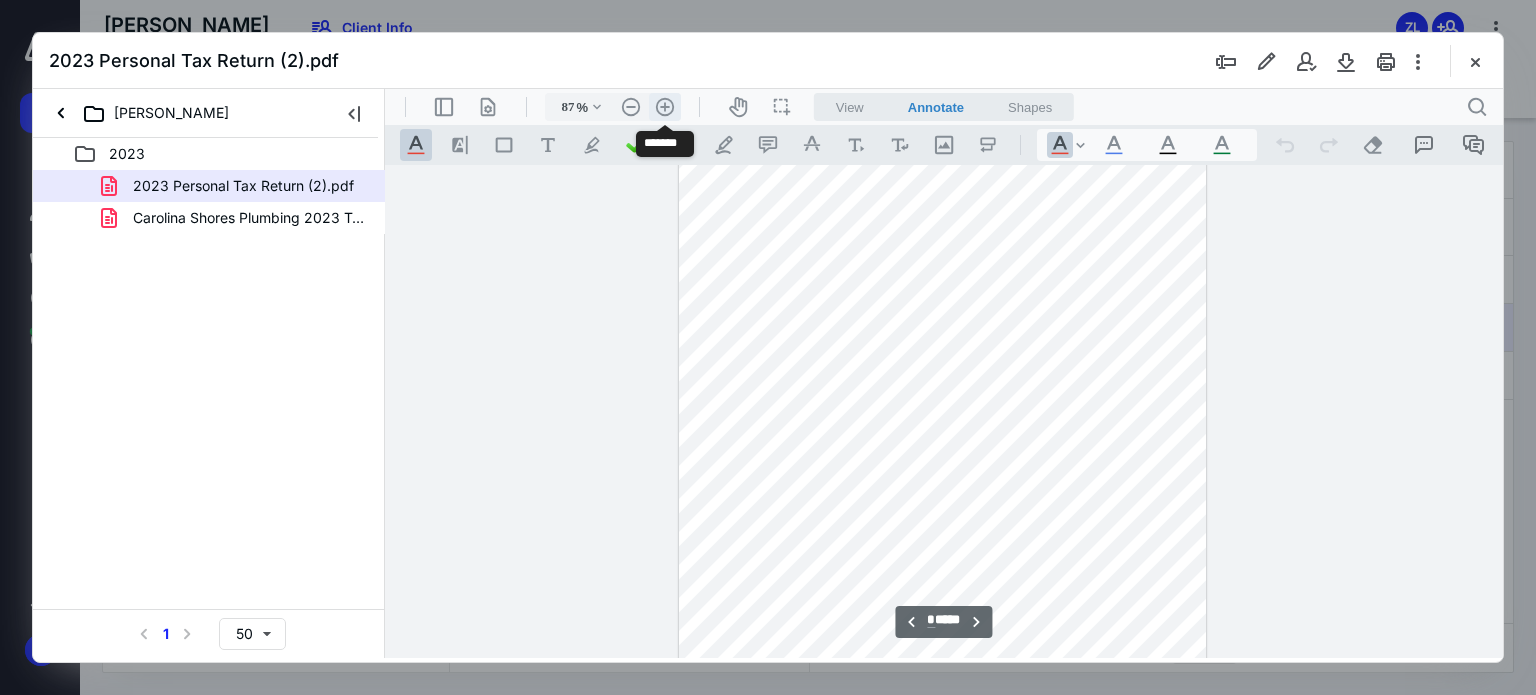 click on ".cls-1{fill:#abb0c4;} icon - header - zoom - in - line" at bounding box center (665, 107) 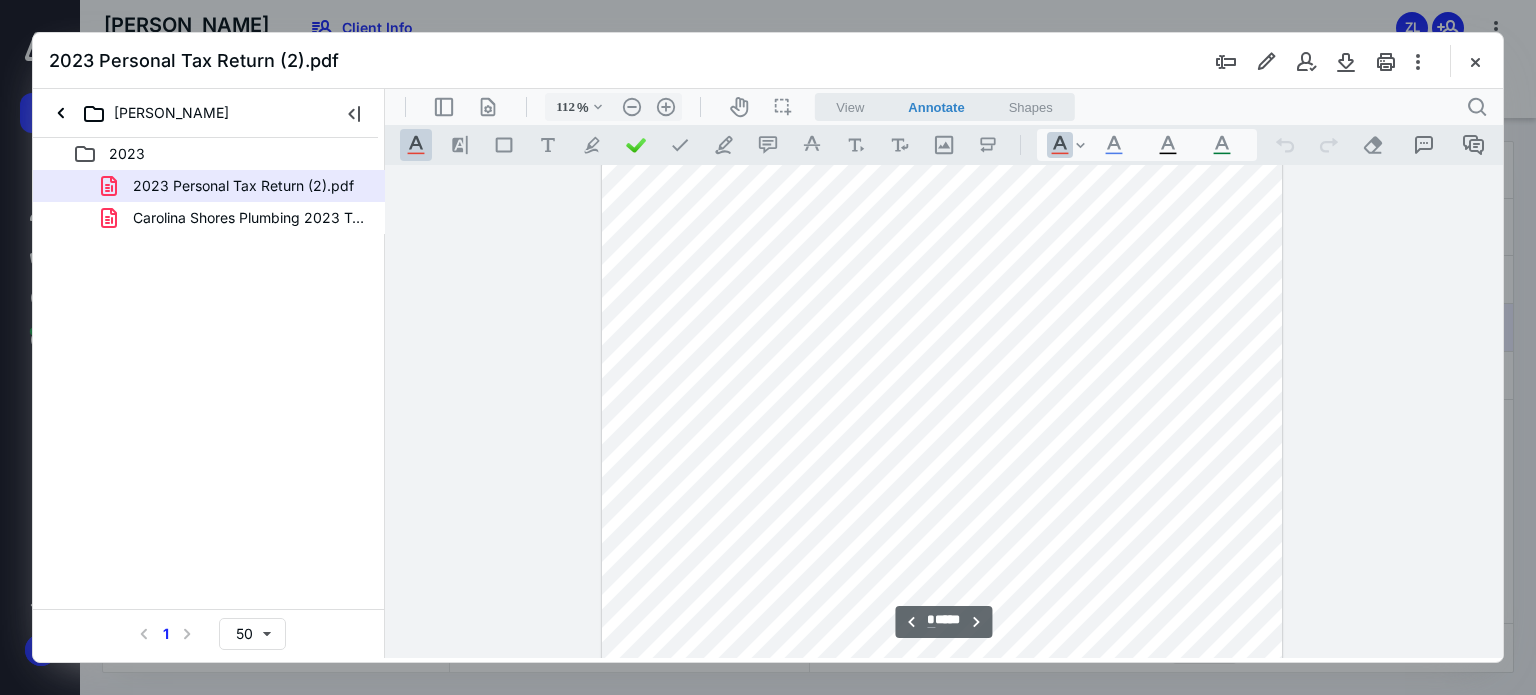 scroll, scrollTop: 6125, scrollLeft: 0, axis: vertical 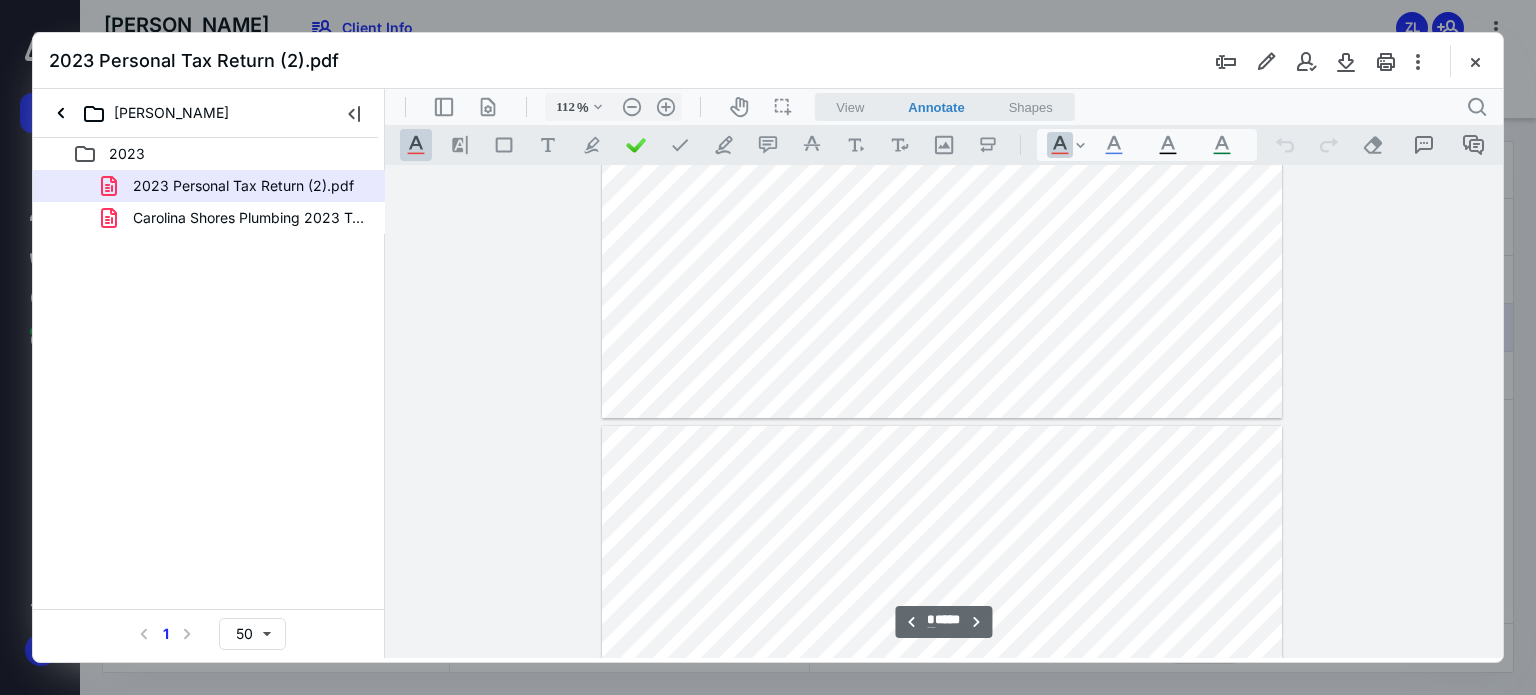type on "**" 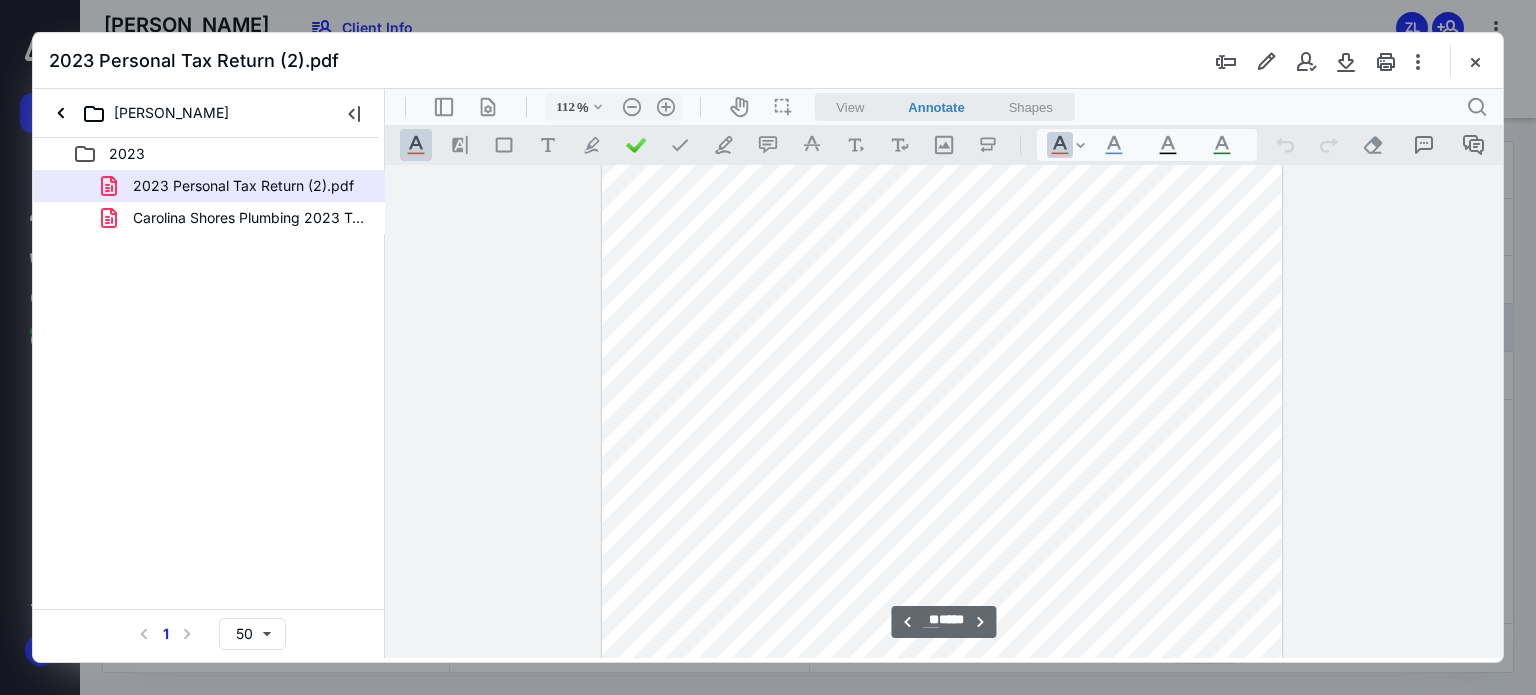 scroll, scrollTop: 10725, scrollLeft: 0, axis: vertical 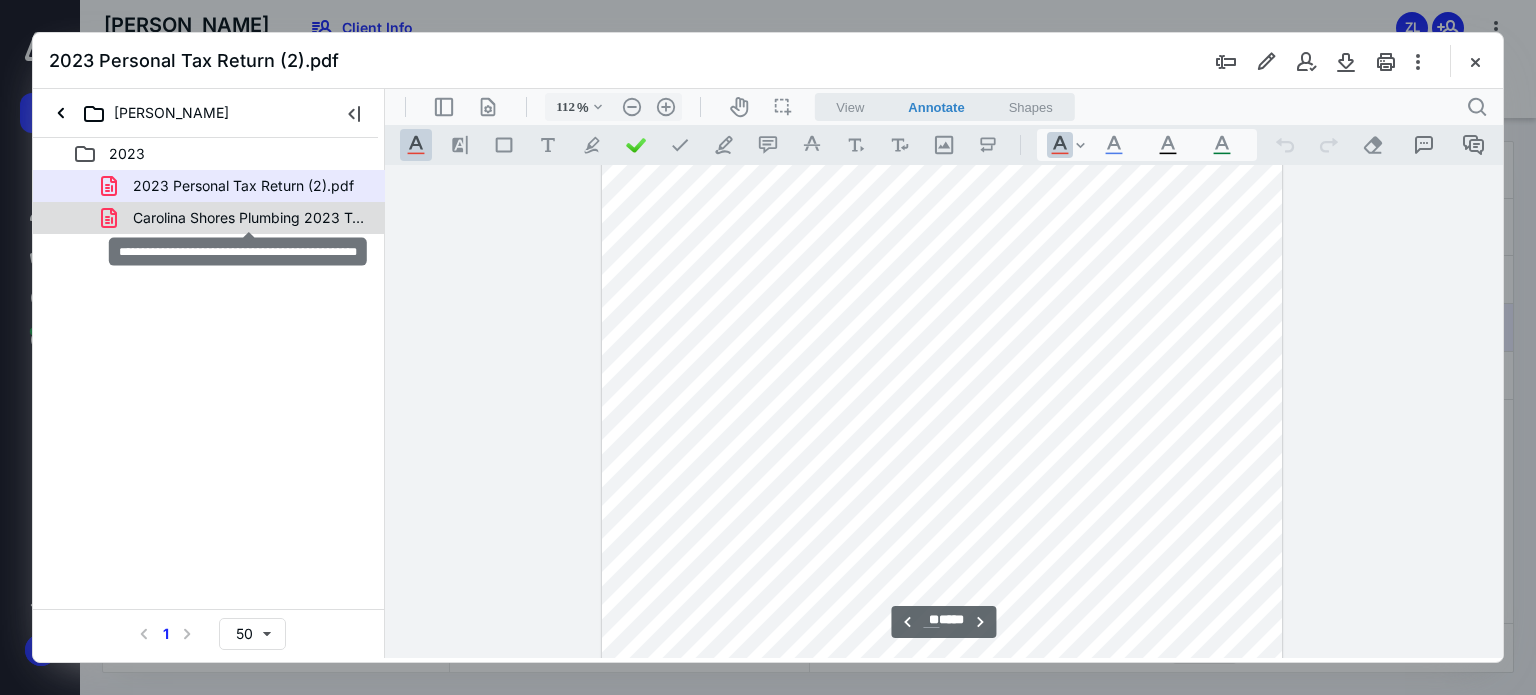 click on "Carolina Shores Plumbing 2023 Tax Return (2).pdf" at bounding box center [249, 218] 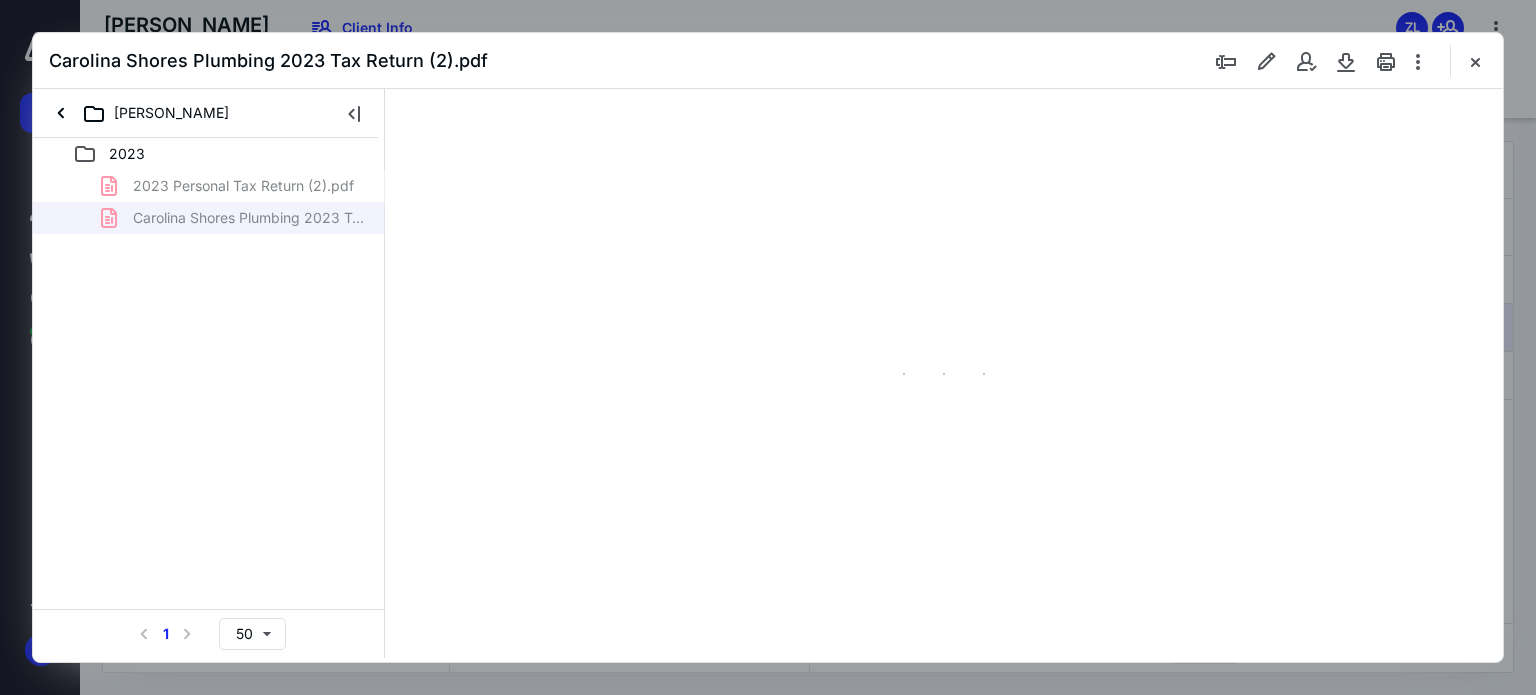 type on "62" 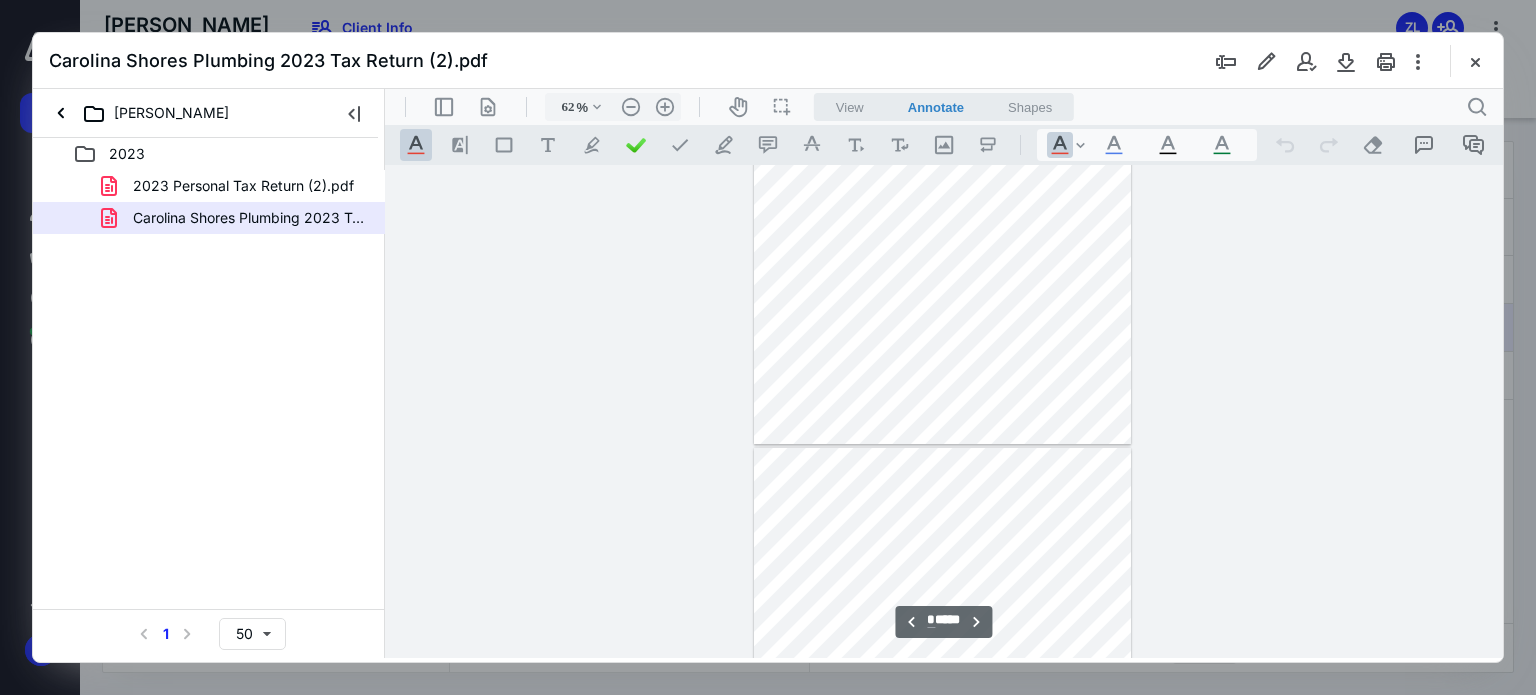 scroll, scrollTop: 1200, scrollLeft: 0, axis: vertical 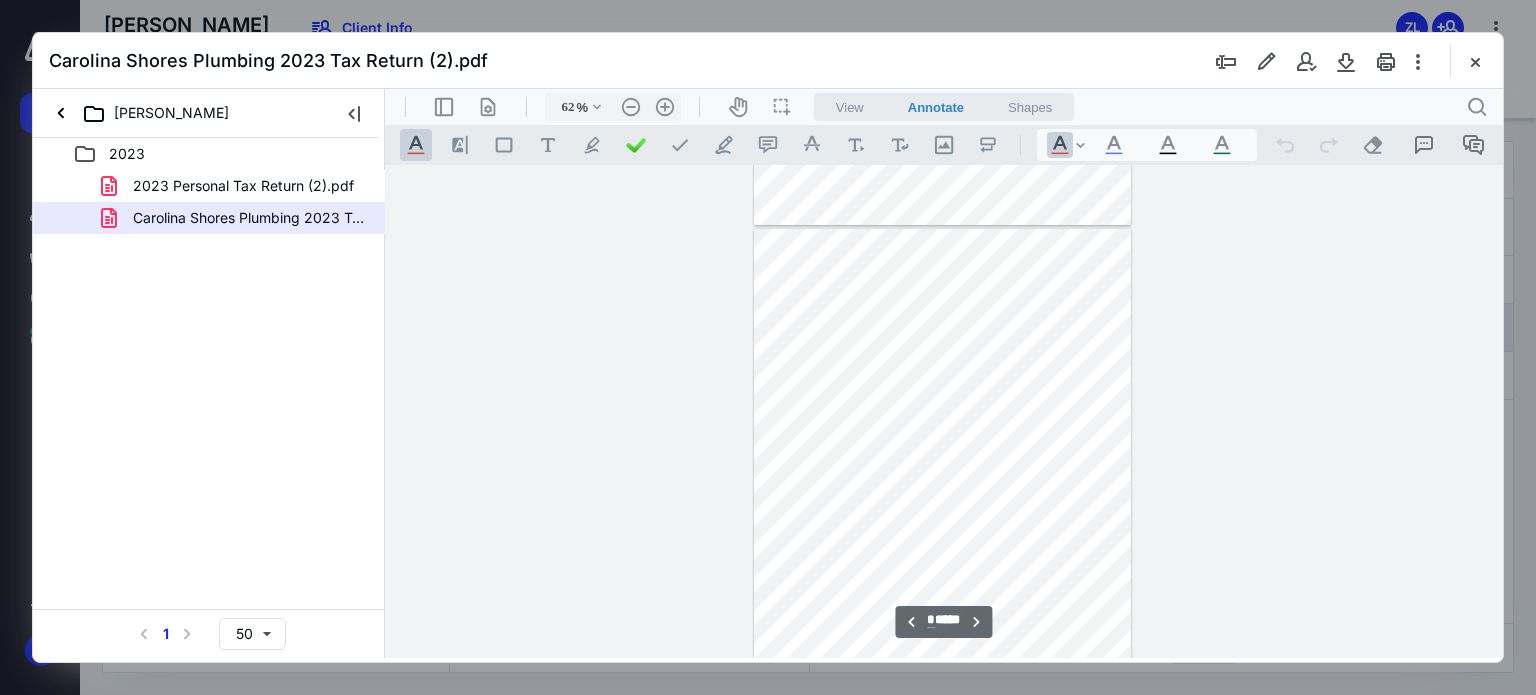 type on "*" 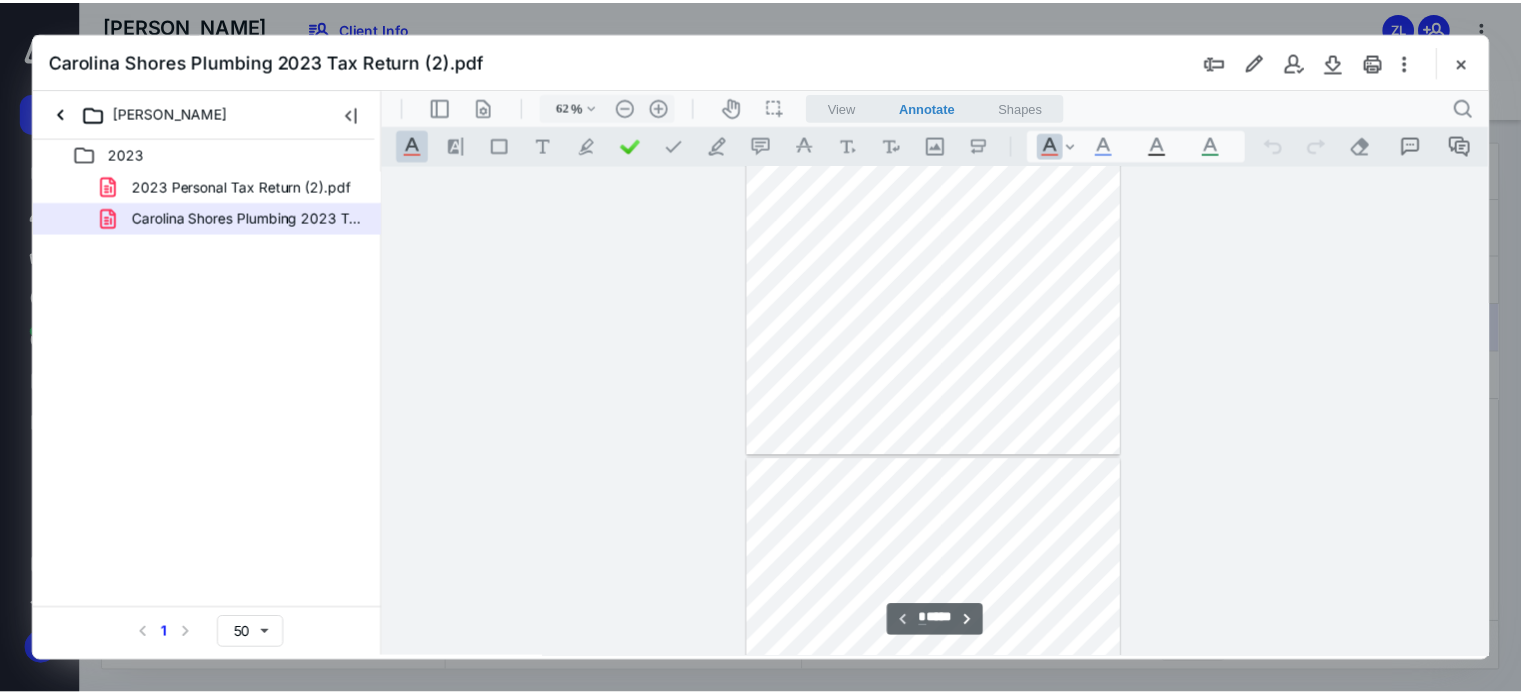 scroll, scrollTop: 0, scrollLeft: 0, axis: both 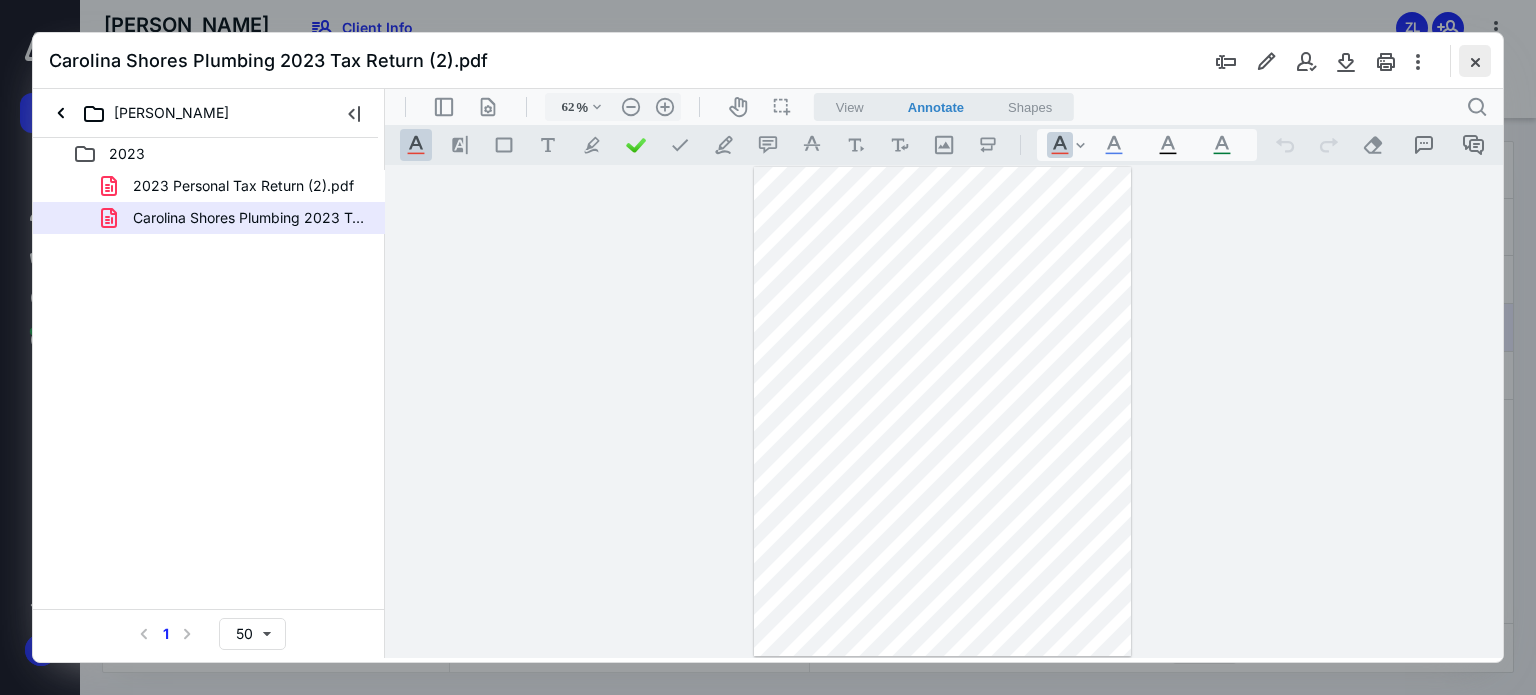 click at bounding box center [1475, 61] 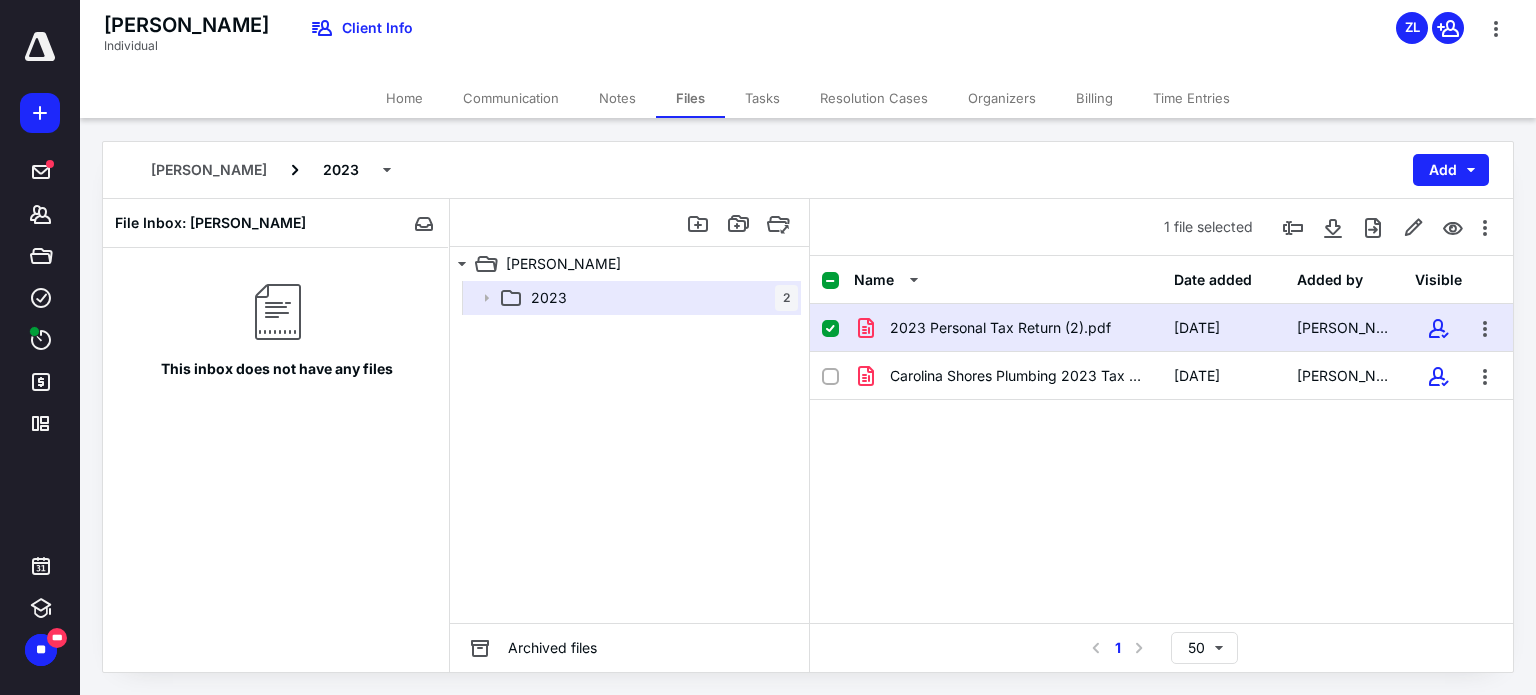 click on "Home" at bounding box center (404, 98) 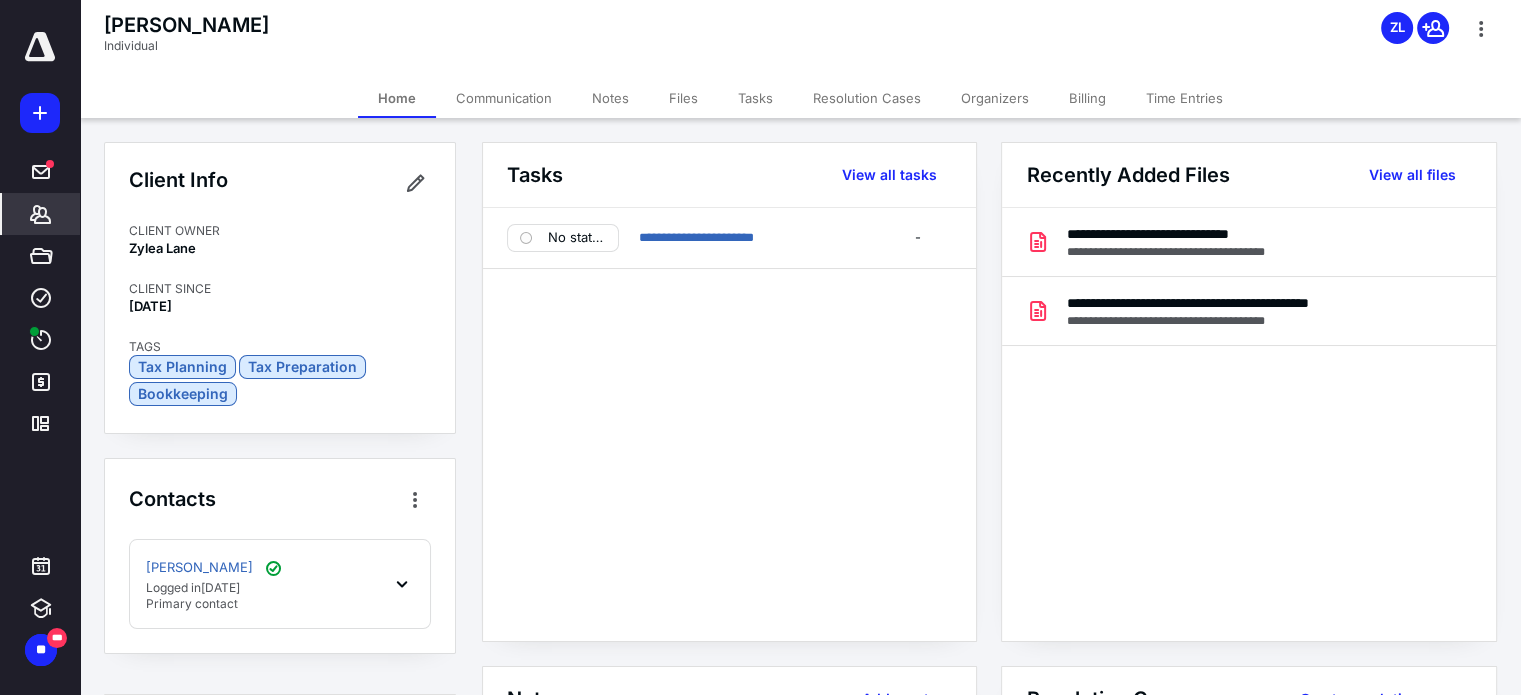 click on "Communication" at bounding box center [504, 98] 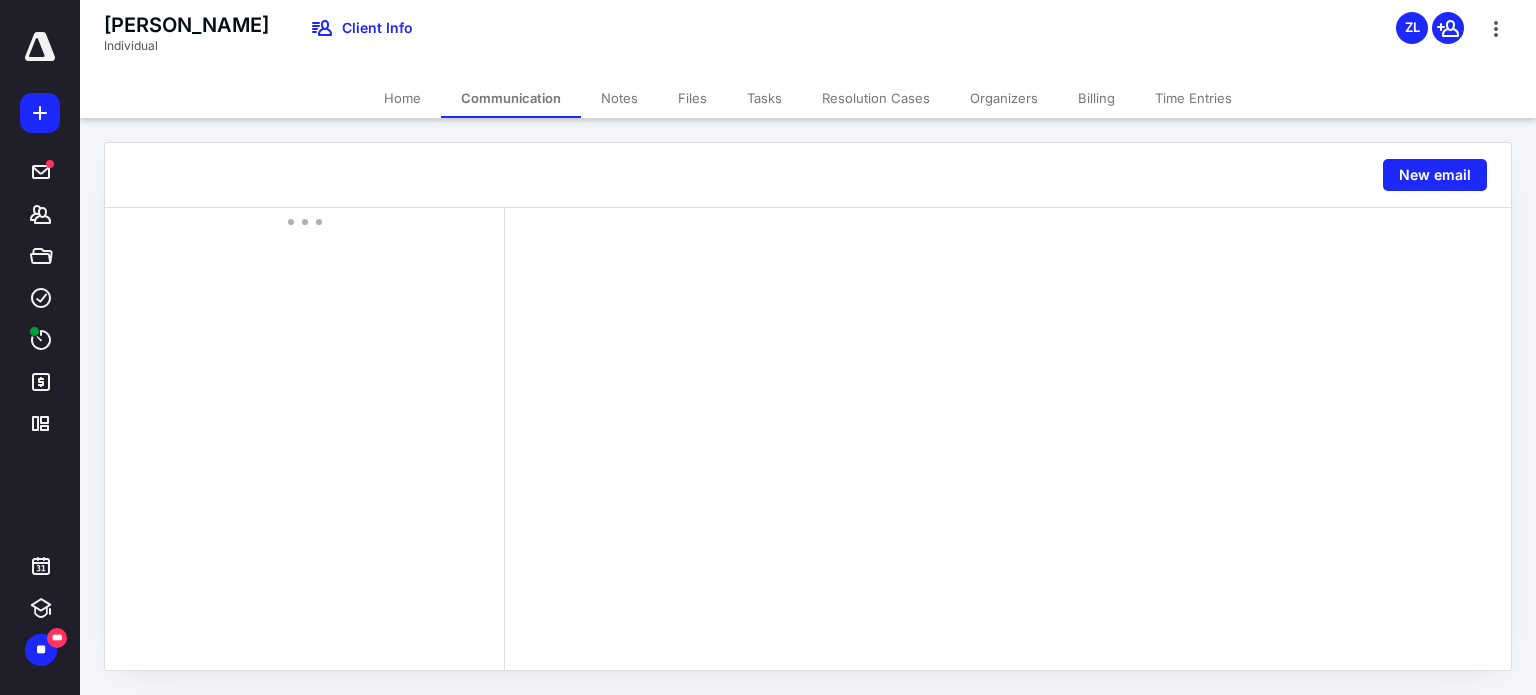 click on "Home" at bounding box center (402, 98) 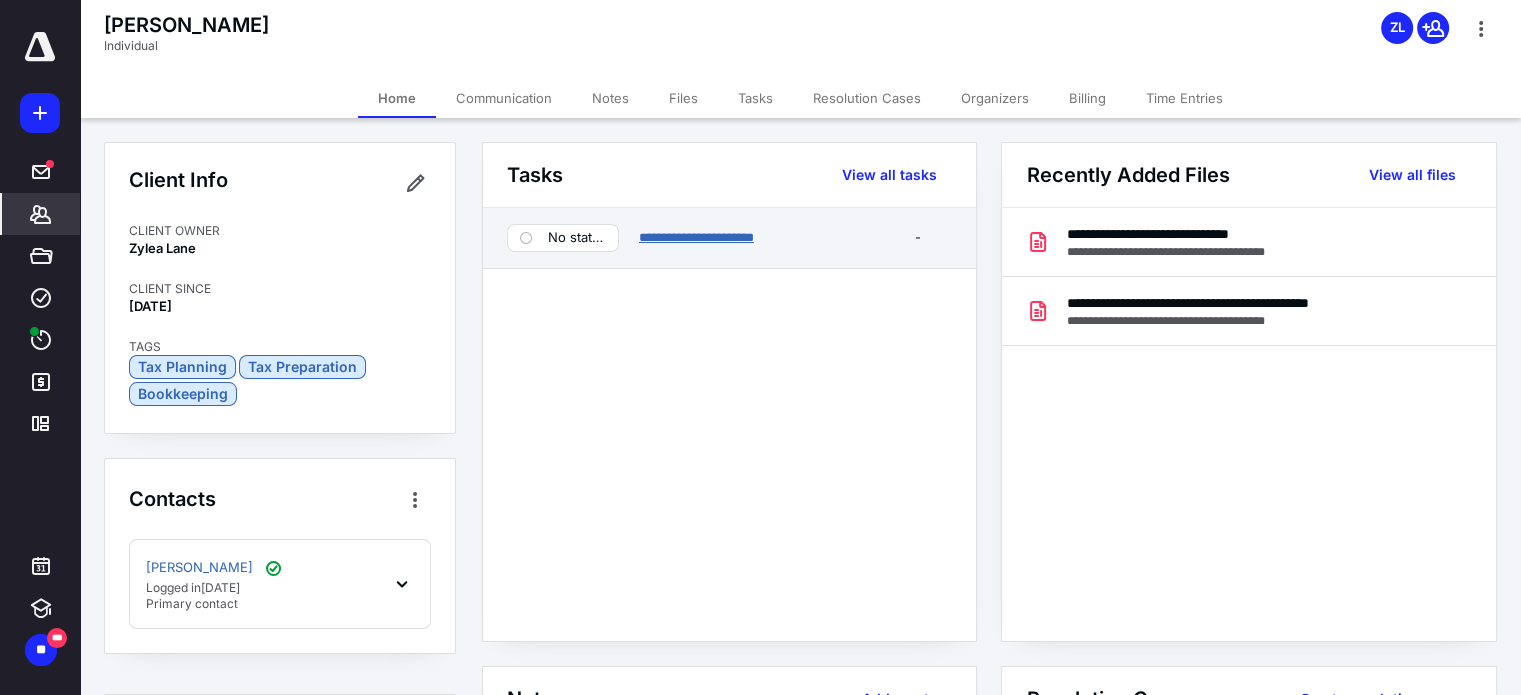 click on "**********" at bounding box center [696, 237] 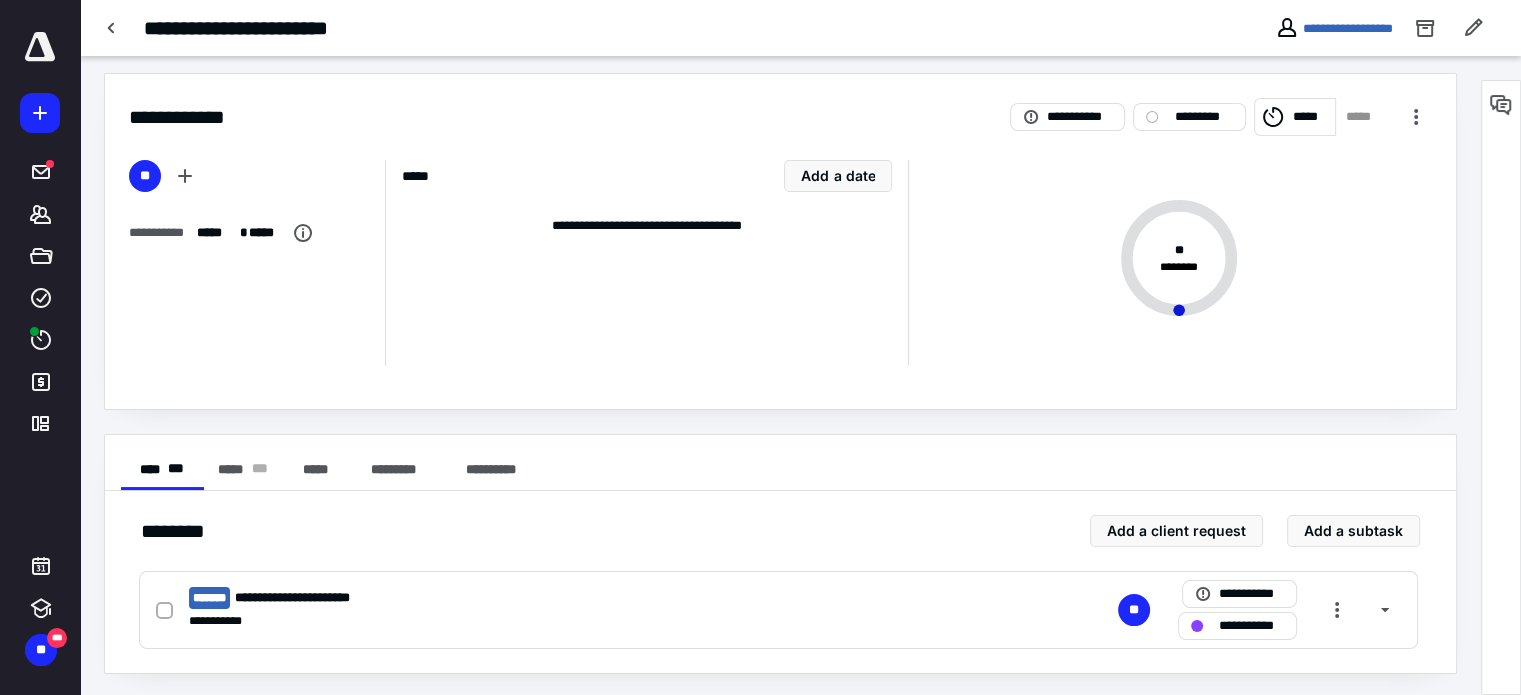 scroll, scrollTop: 9, scrollLeft: 0, axis: vertical 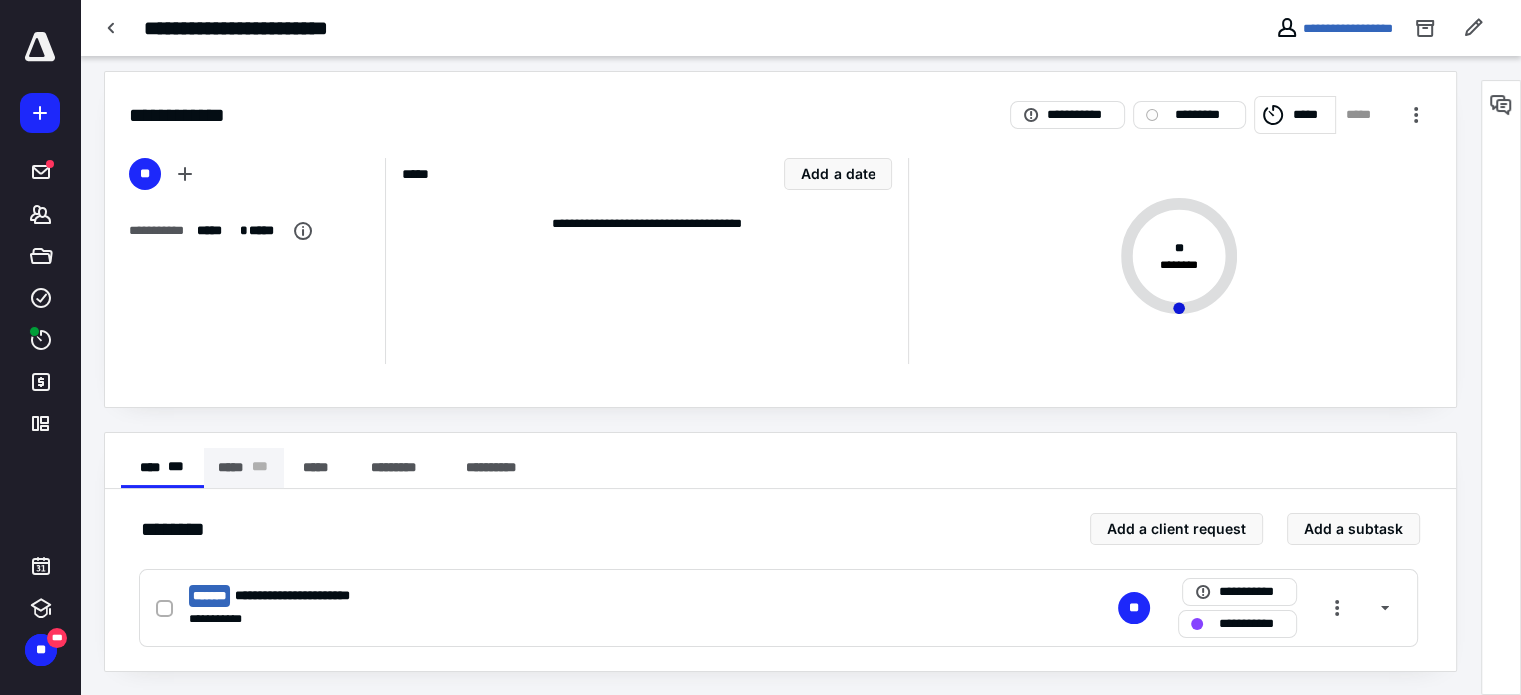 click on "* * *" at bounding box center [260, 468] 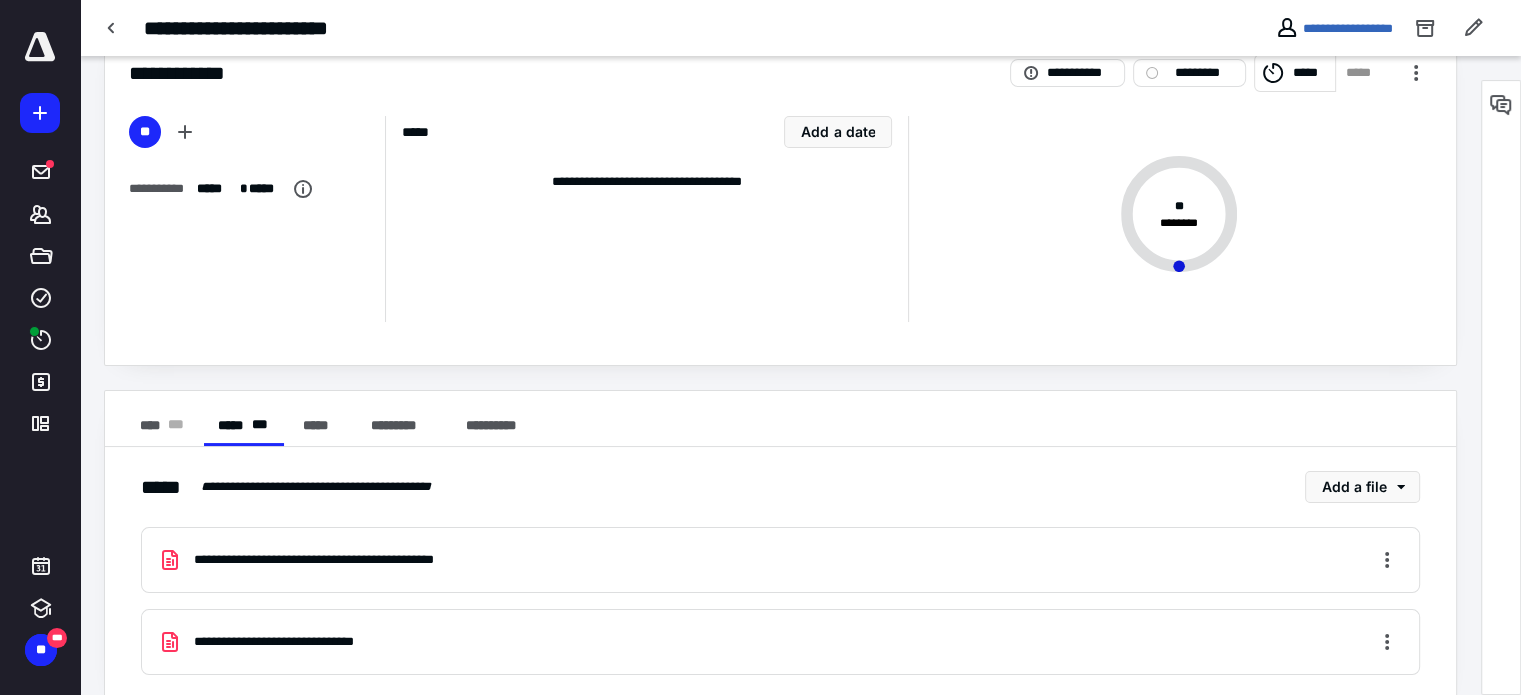 scroll, scrollTop: 78, scrollLeft: 0, axis: vertical 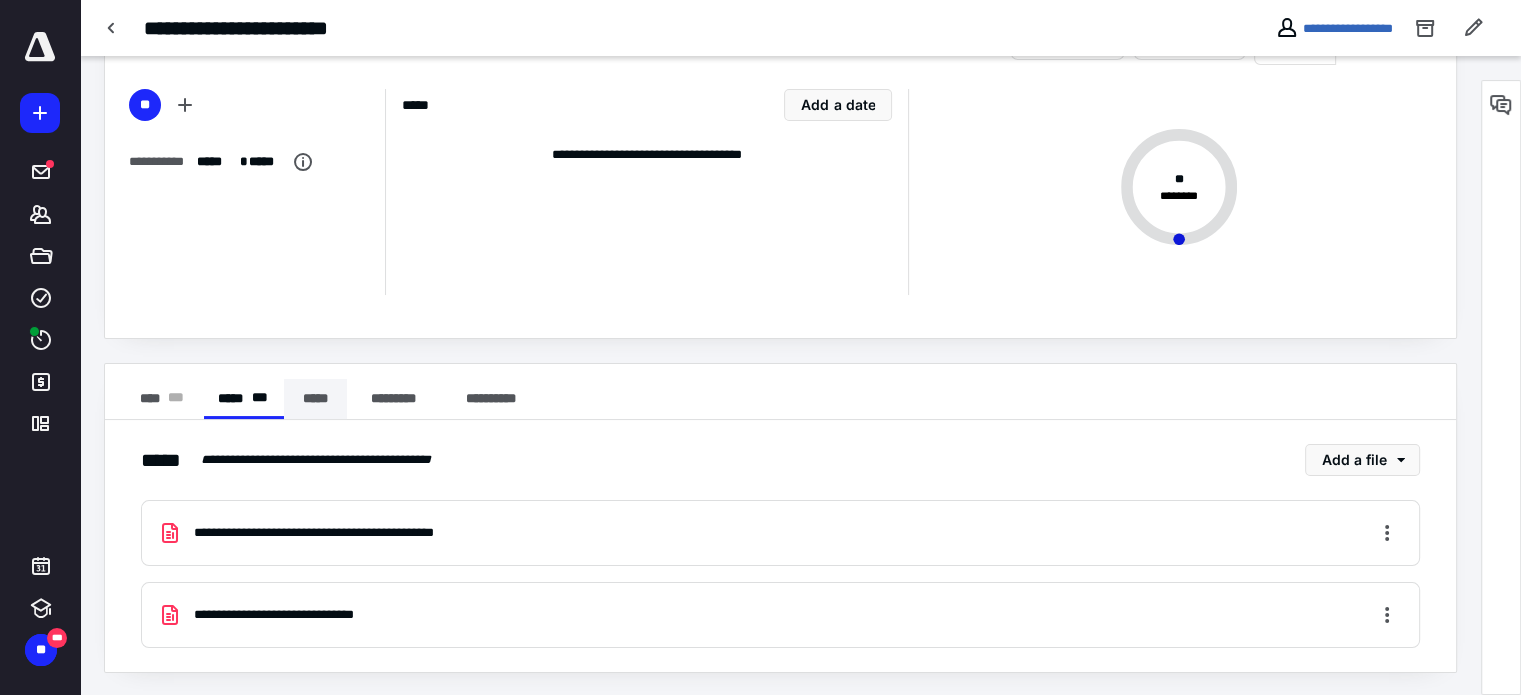 click on "*****" at bounding box center (315, 399) 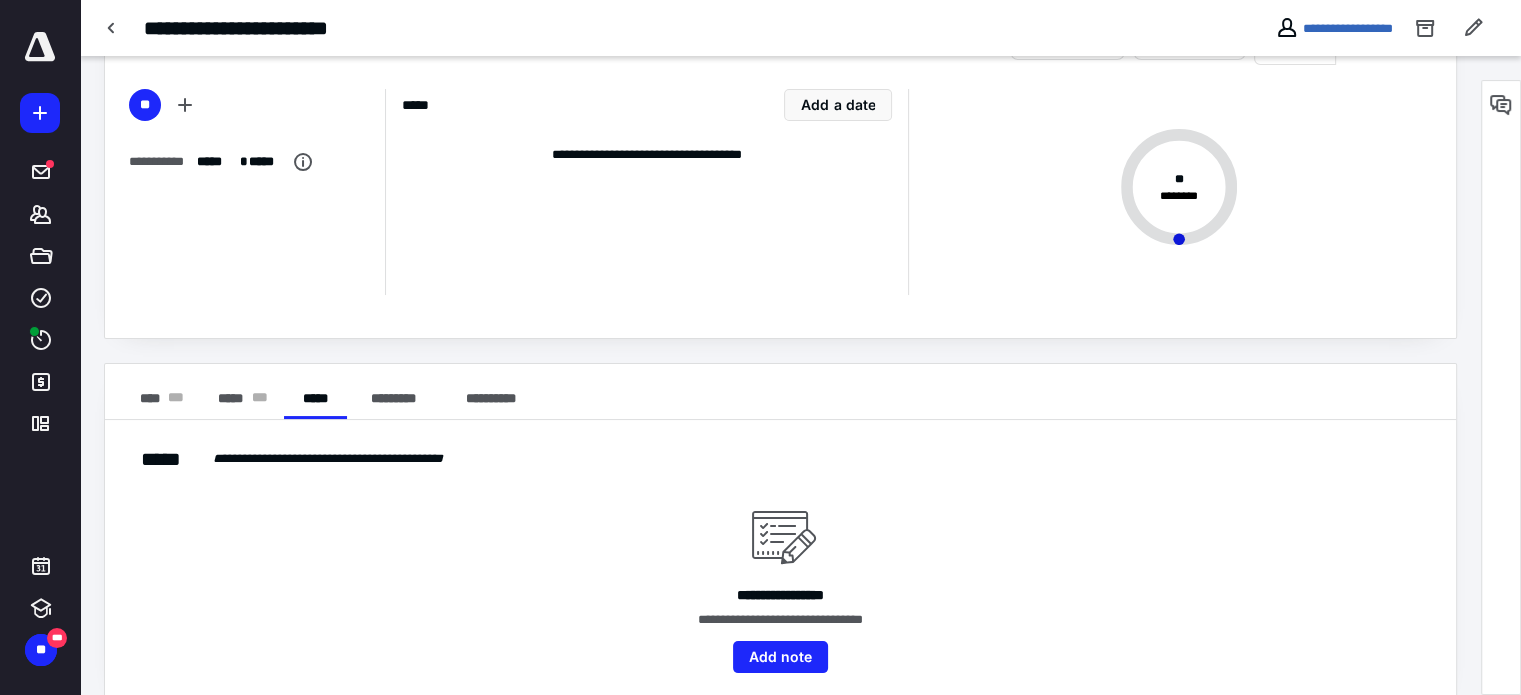 scroll, scrollTop: 103, scrollLeft: 0, axis: vertical 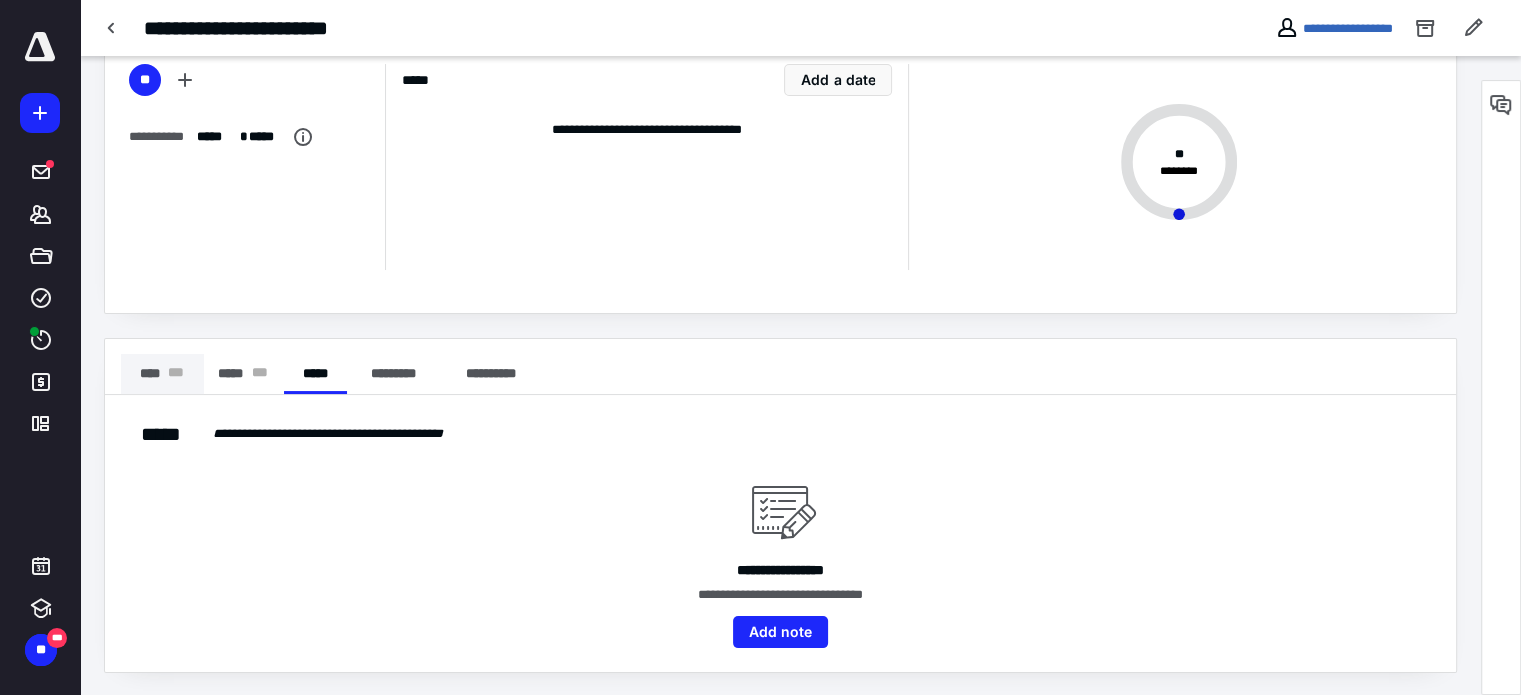 click on "**** * * *" at bounding box center (162, 374) 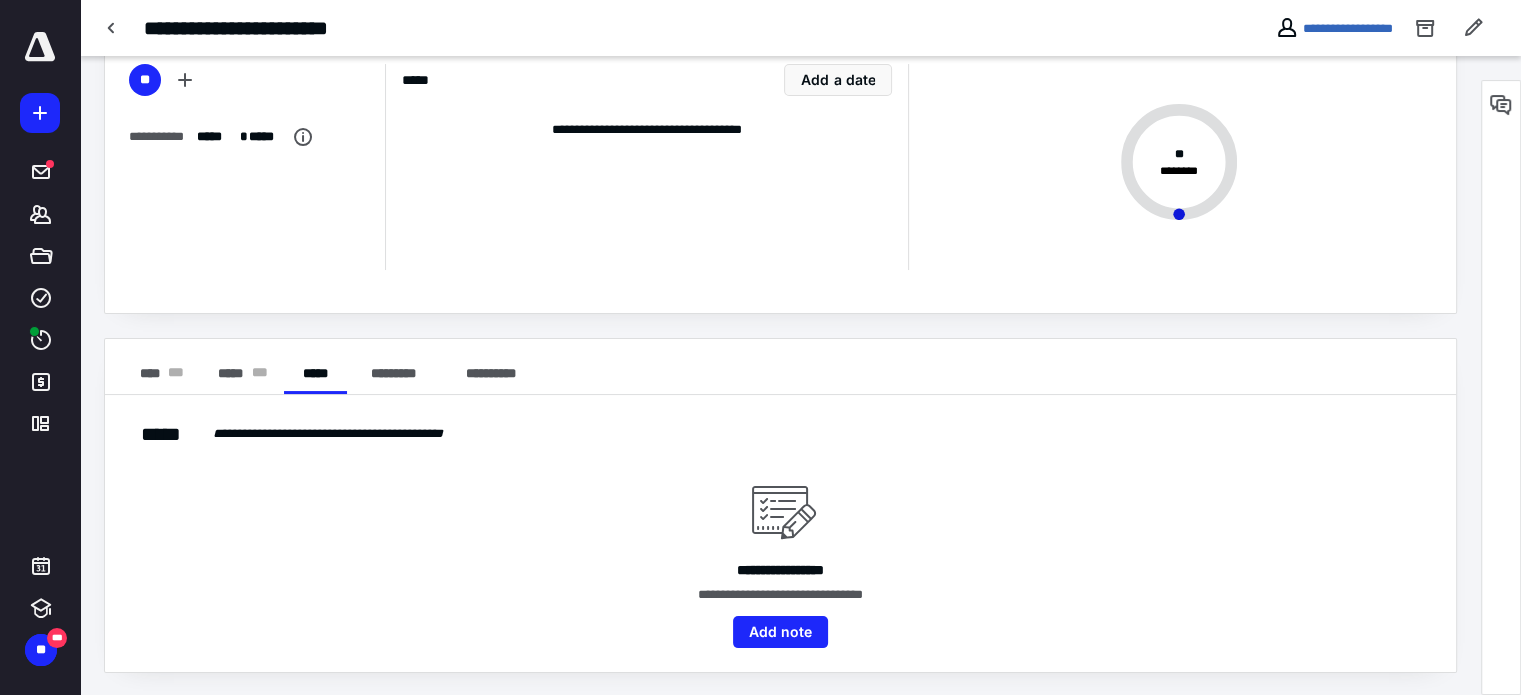 scroll, scrollTop: 9, scrollLeft: 0, axis: vertical 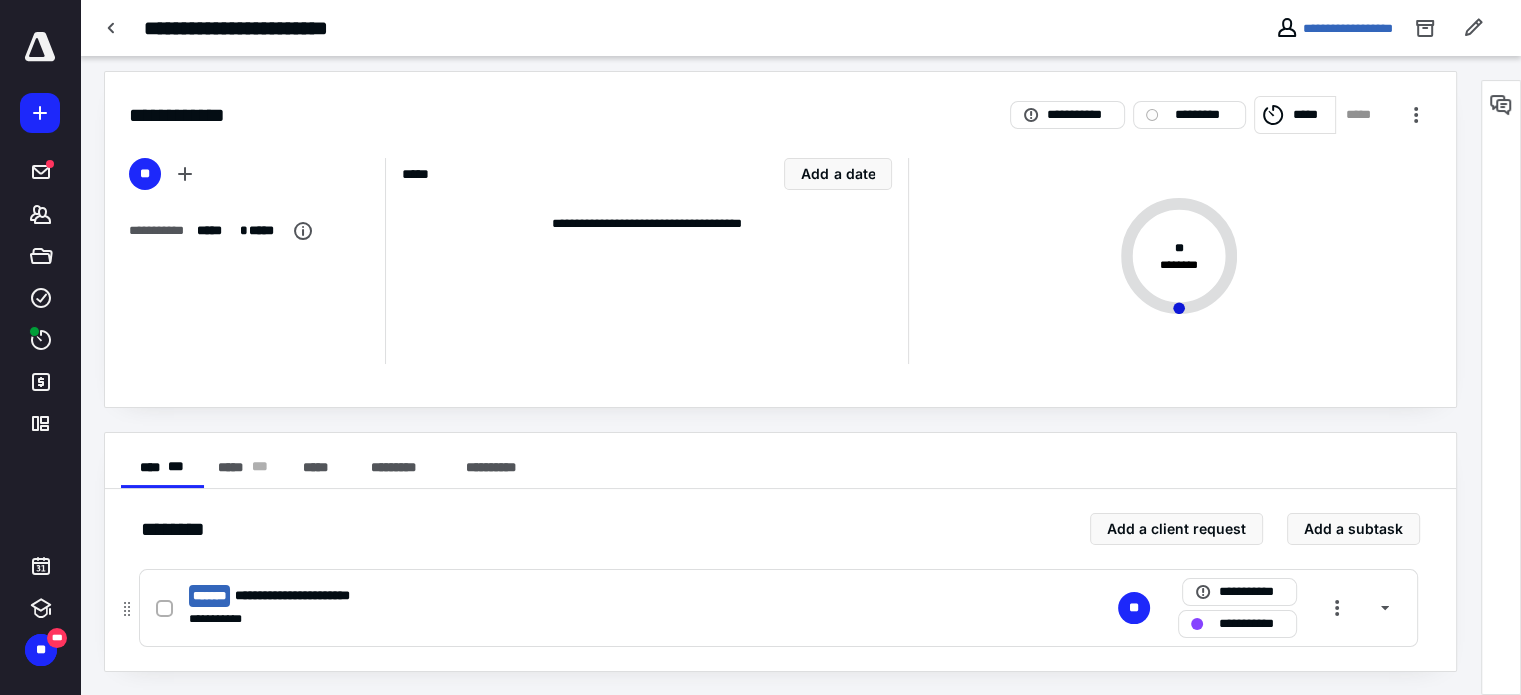 click on "**********" at bounding box center [516, 619] 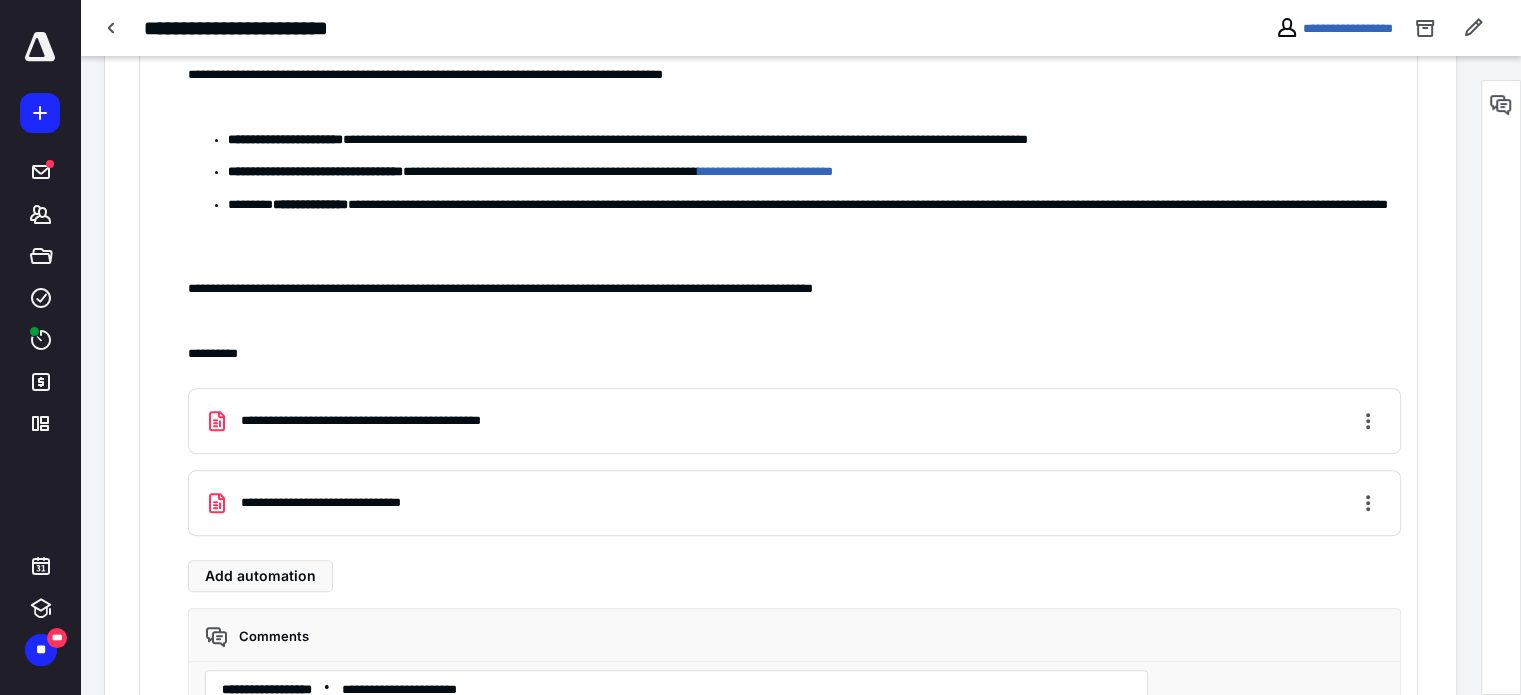 scroll, scrollTop: 1108, scrollLeft: 0, axis: vertical 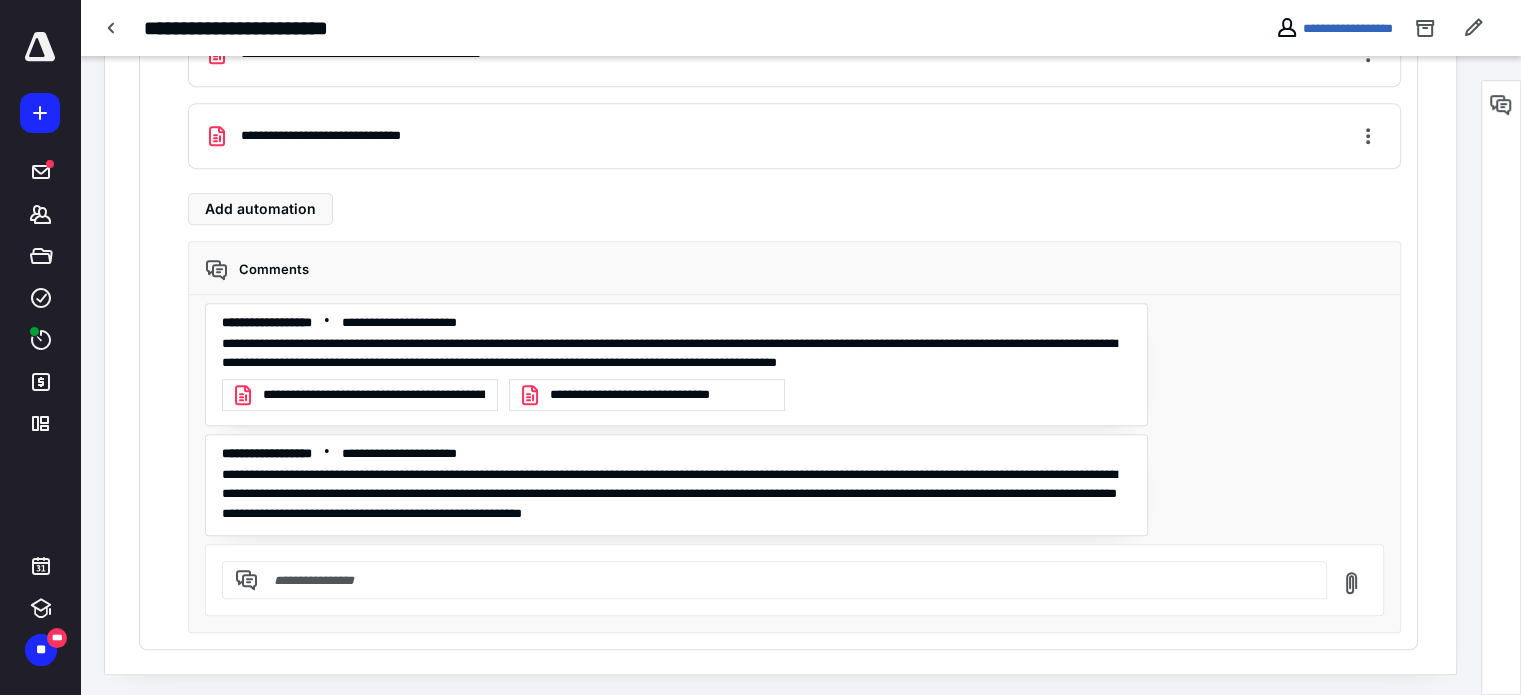 click at bounding box center (786, 580) 